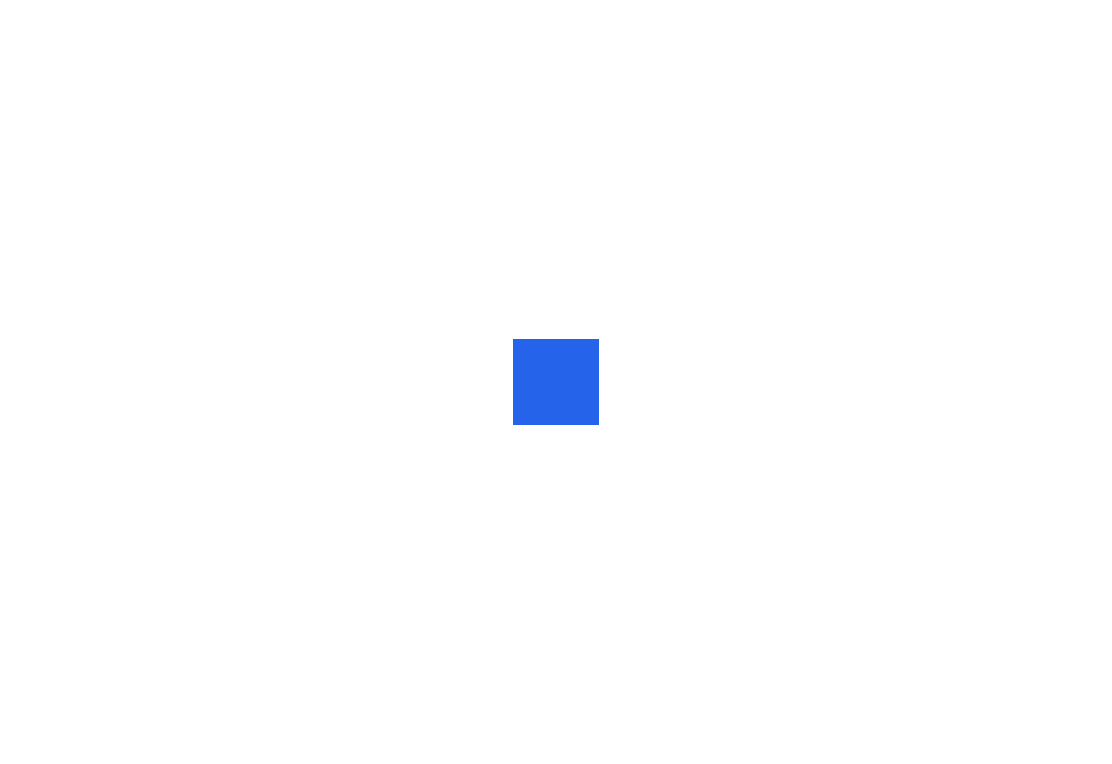scroll, scrollTop: 0, scrollLeft: 0, axis: both 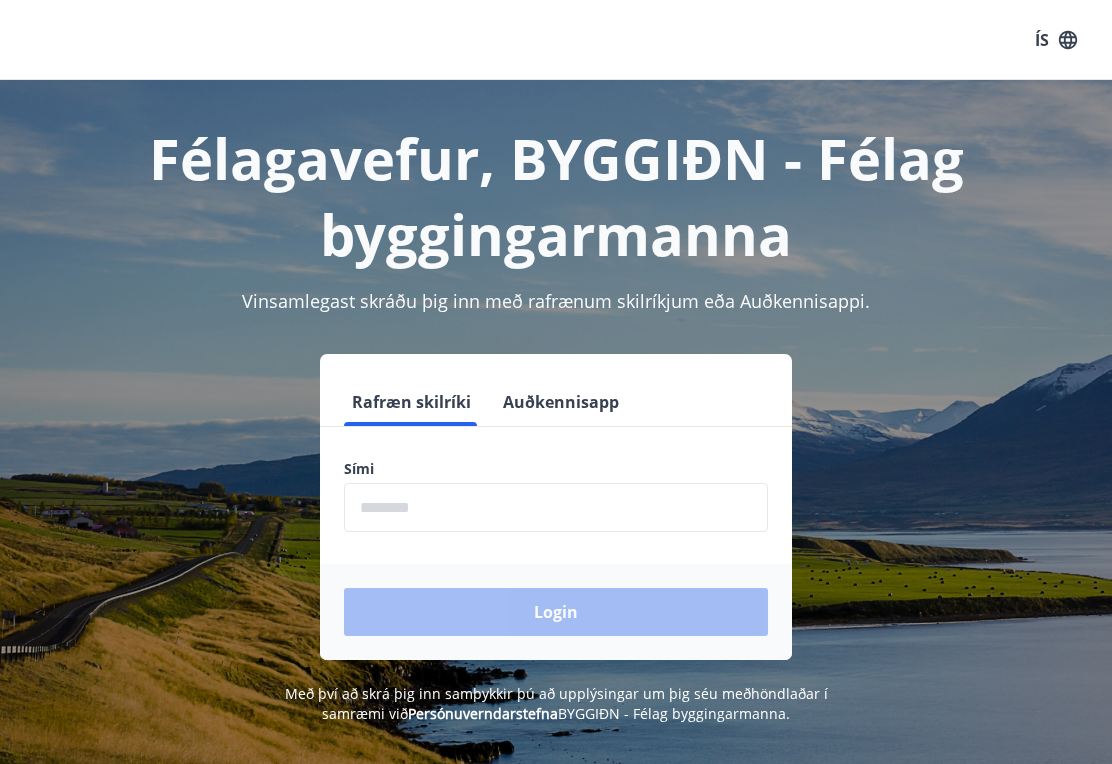click at bounding box center [556, 507] 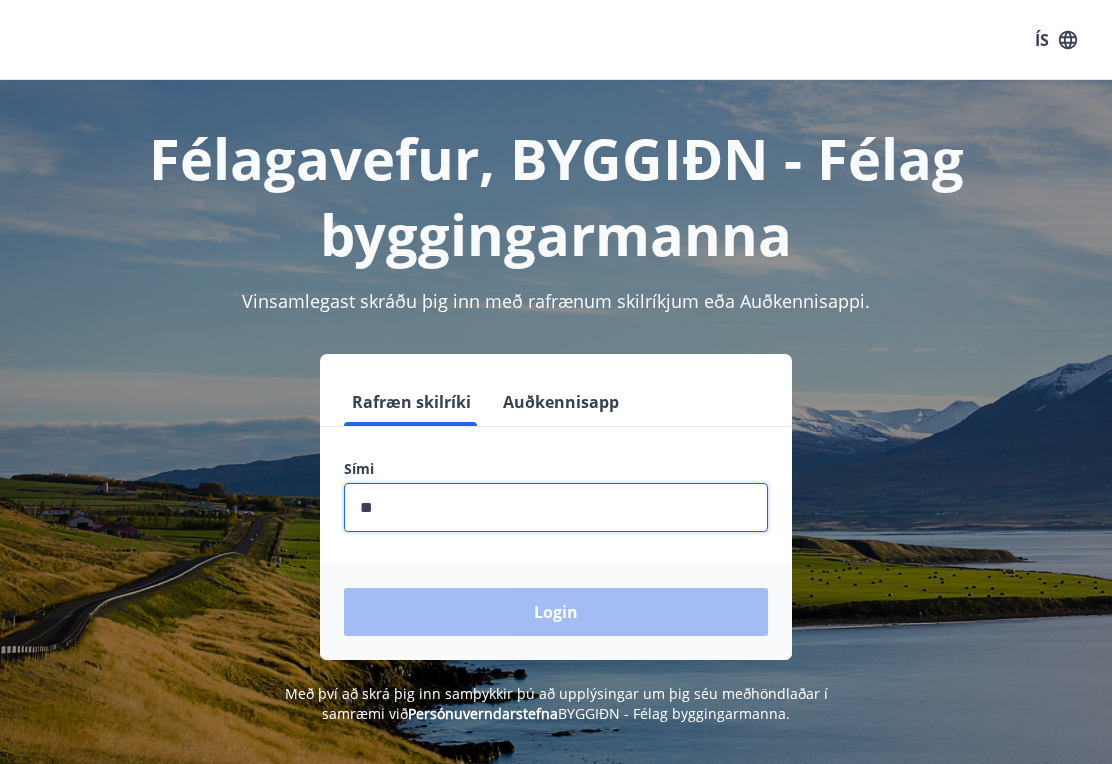 type on "*" 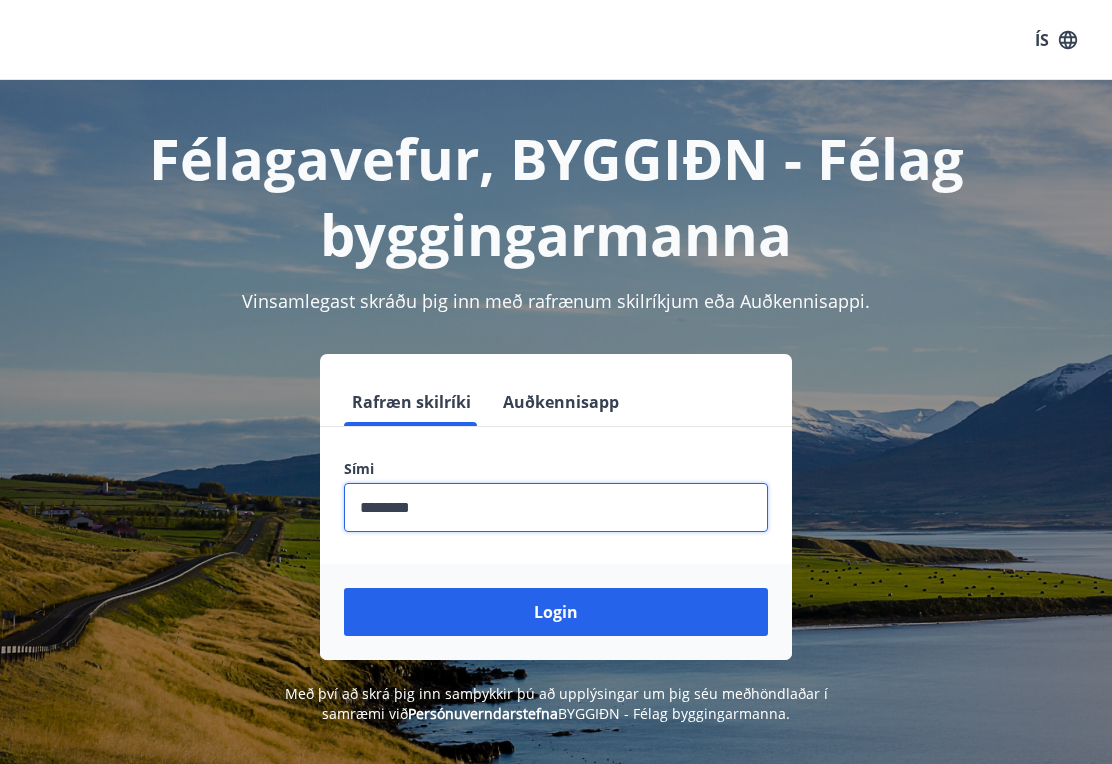 type on "********" 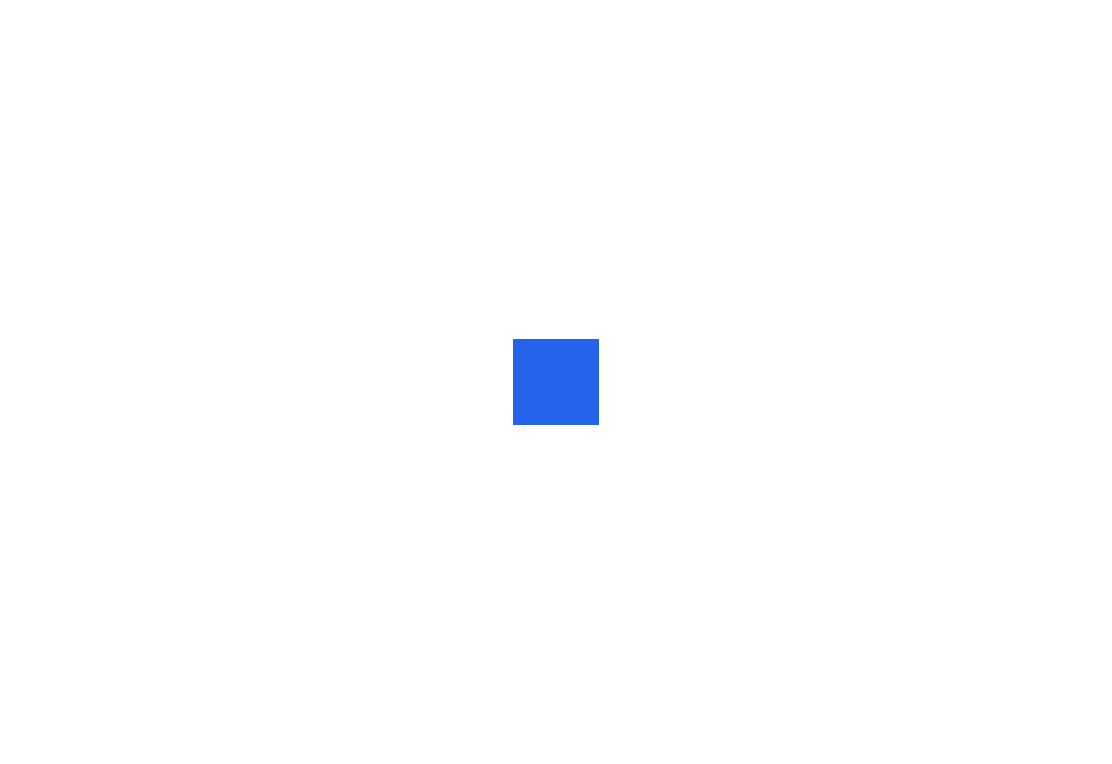 scroll, scrollTop: 0, scrollLeft: 0, axis: both 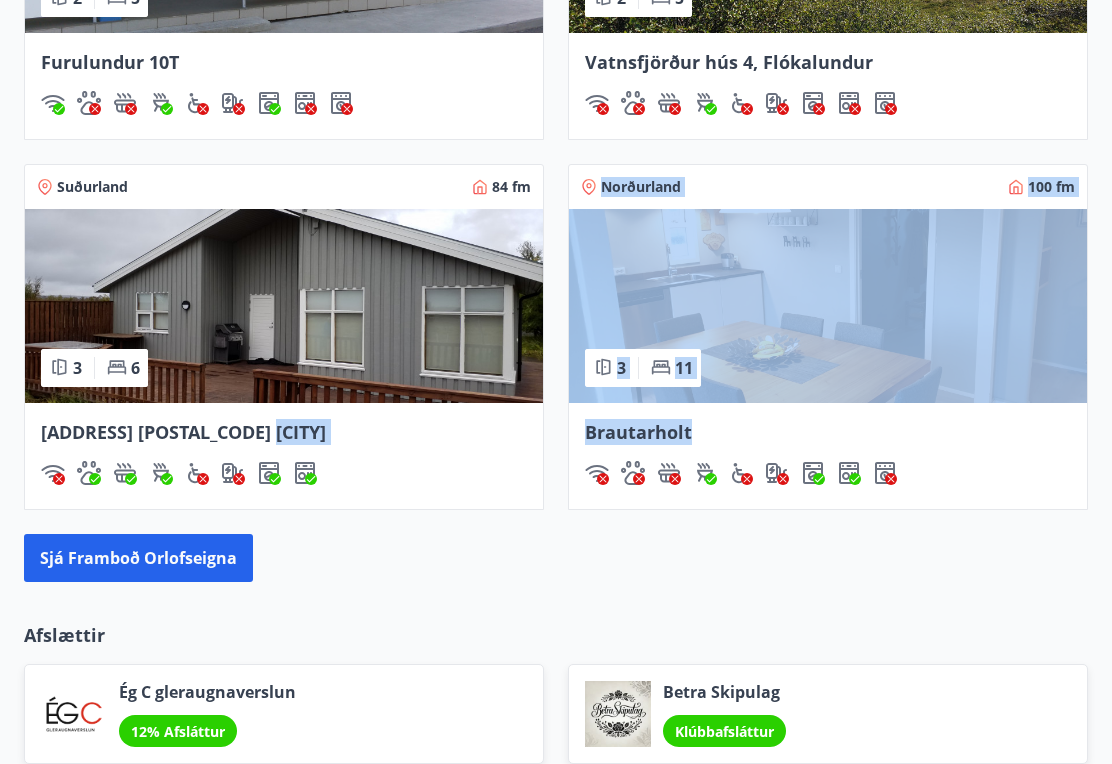 click on "Sjá framboð orlofseigna" at bounding box center (556, 558) 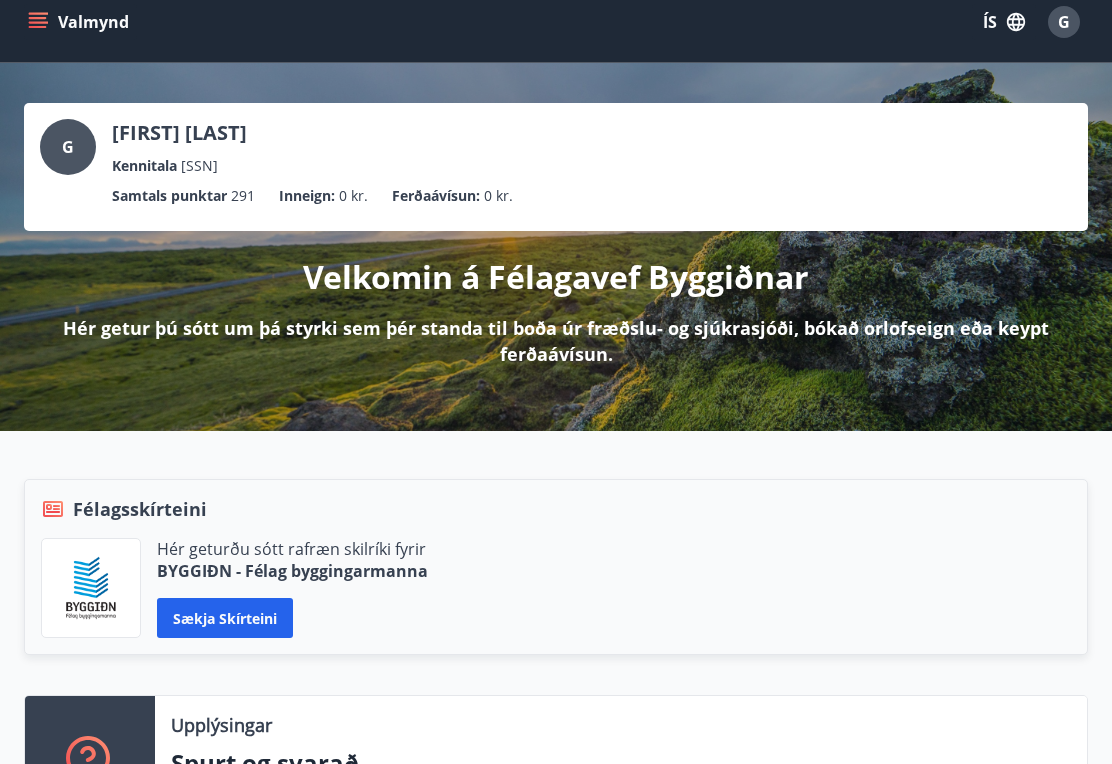 scroll, scrollTop: 0, scrollLeft: 0, axis: both 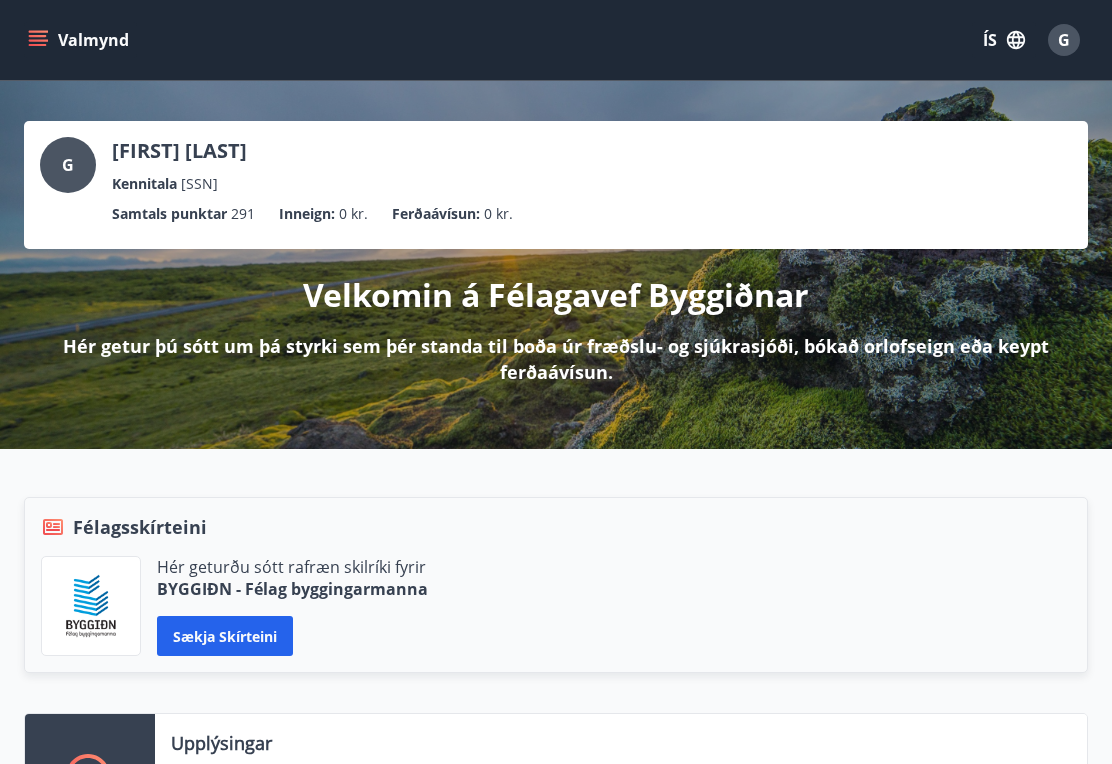 click on "Hér getur þú sótt um þá styrki sem þér standa til boða úr fræðslu- og sjúkrasjóði, bókað orlofseign eða keypt ferðaávísun." at bounding box center (556, 359) 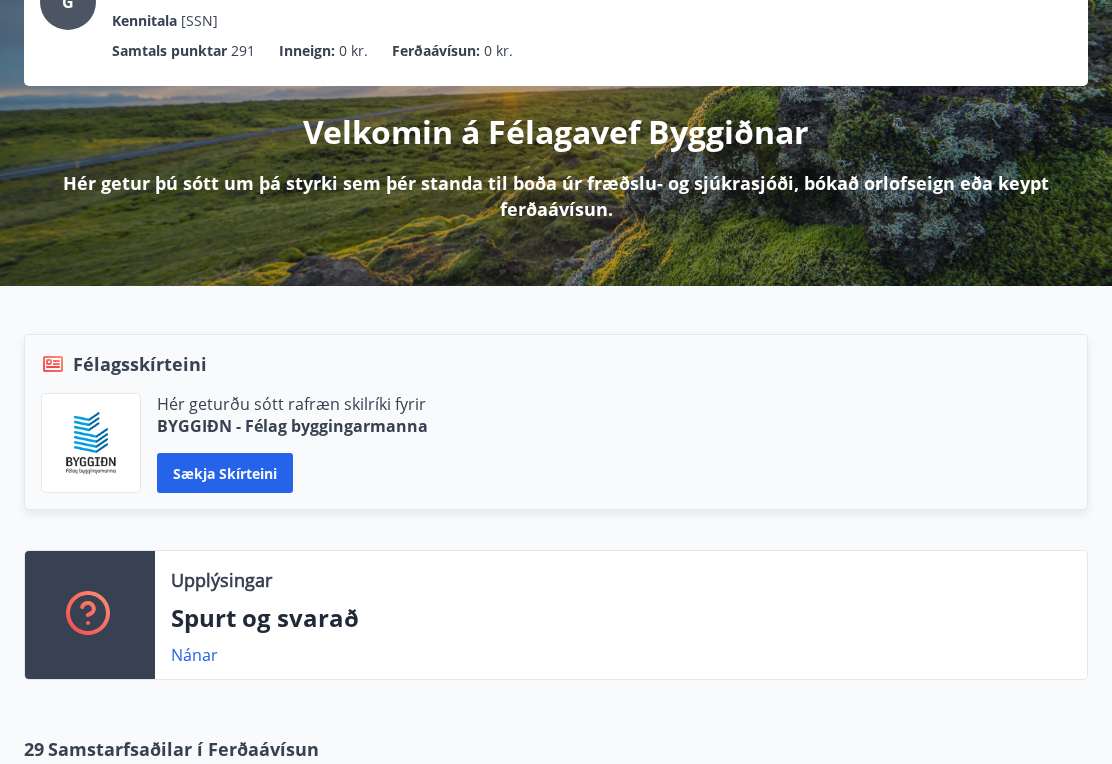scroll, scrollTop: 0, scrollLeft: 0, axis: both 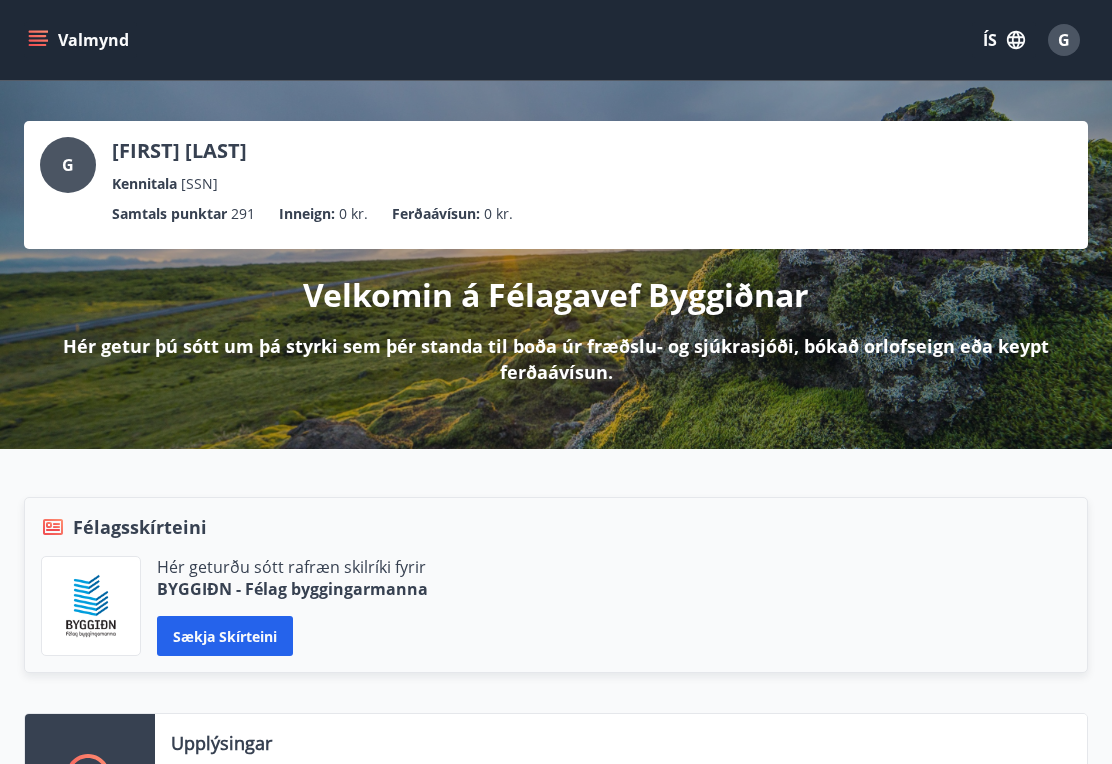 click on "Valmynd" at bounding box center [80, 40] 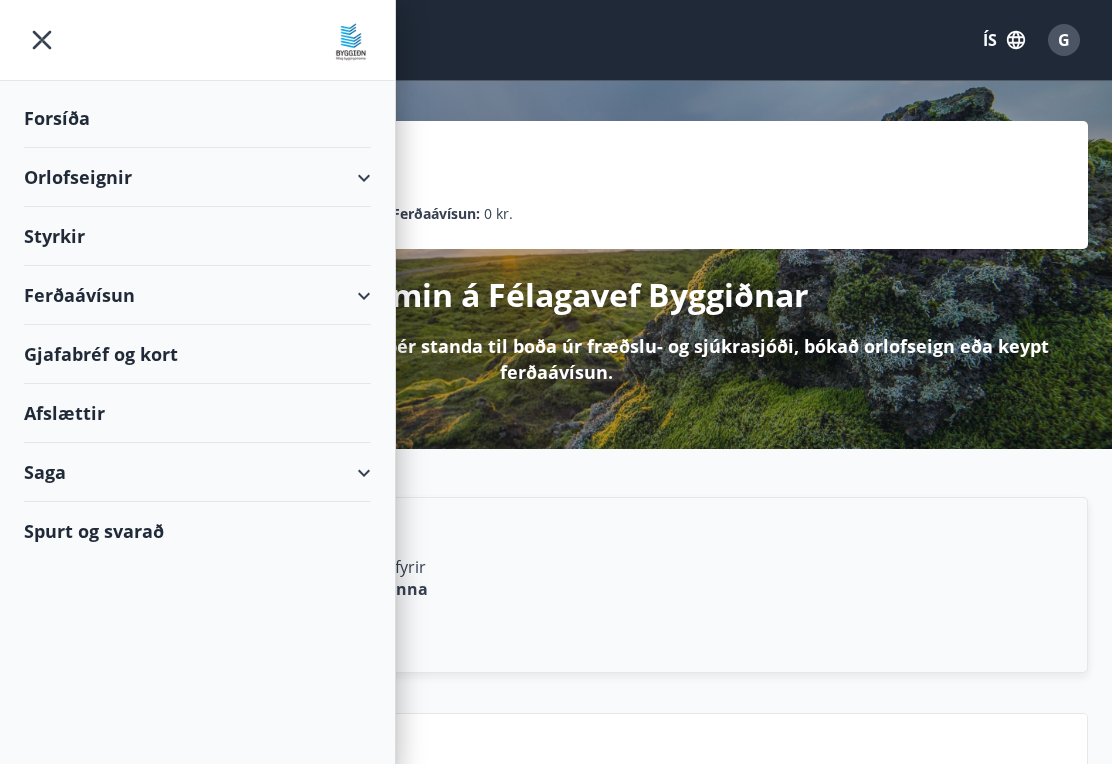 click on "Styrkir" at bounding box center (197, 118) 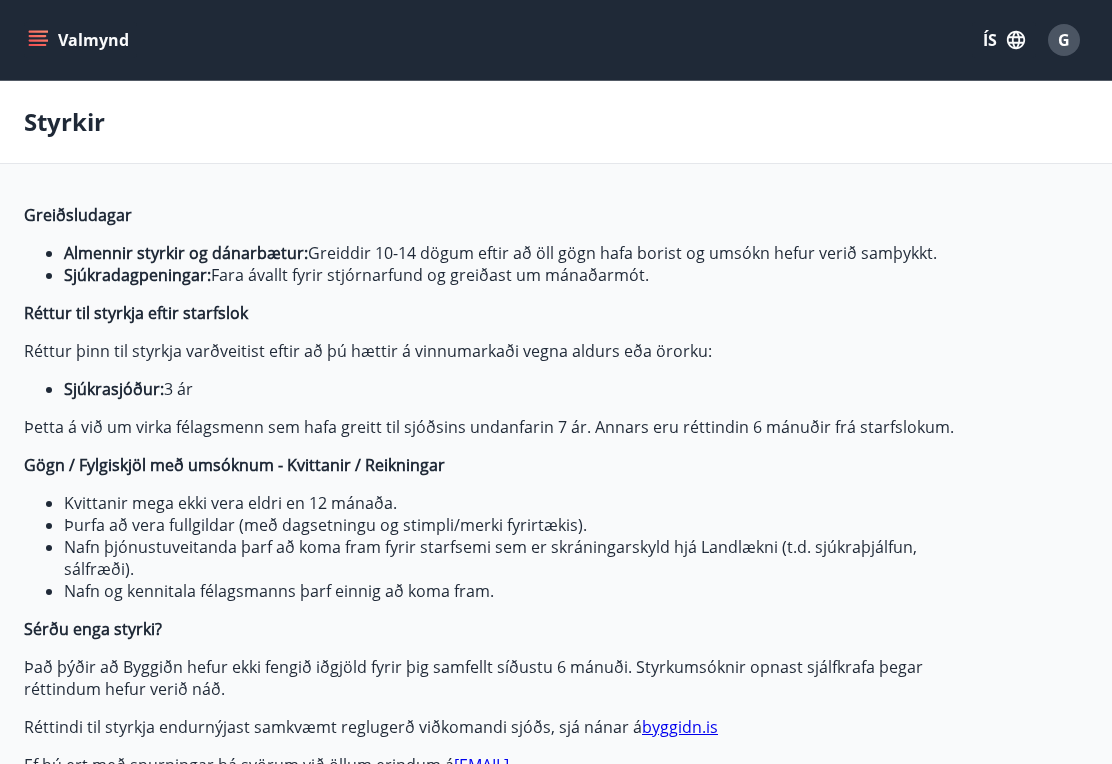 type on "***" 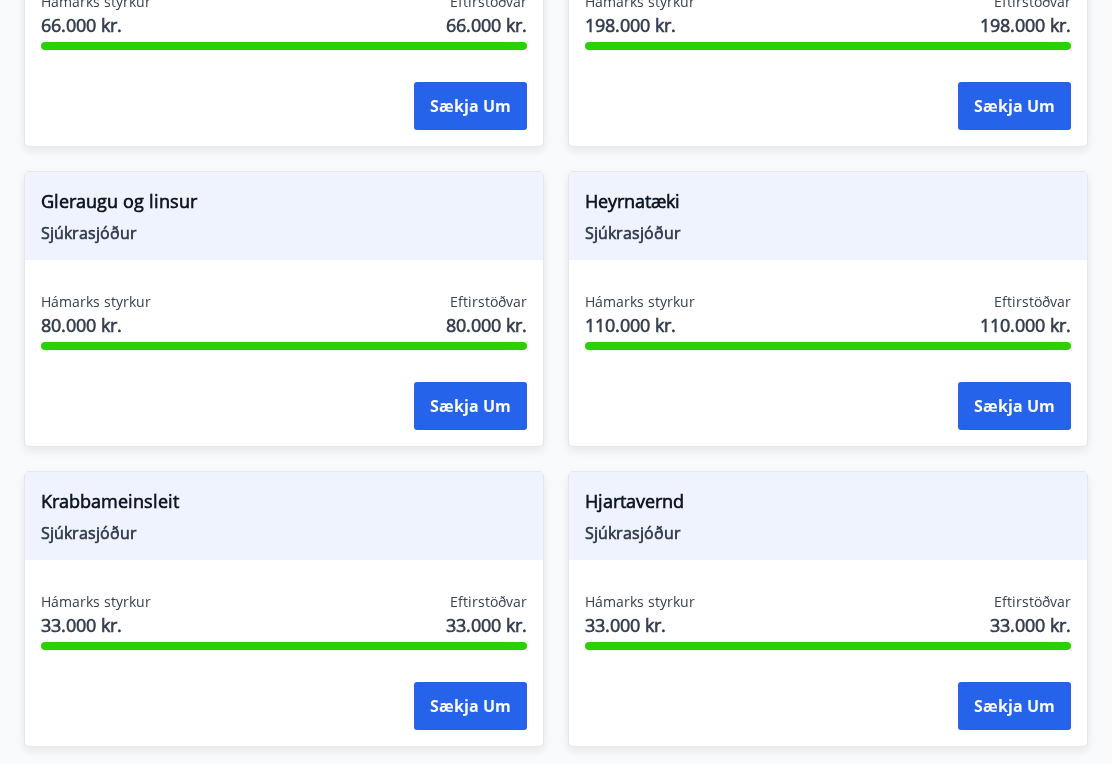 scroll, scrollTop: 1389, scrollLeft: 0, axis: vertical 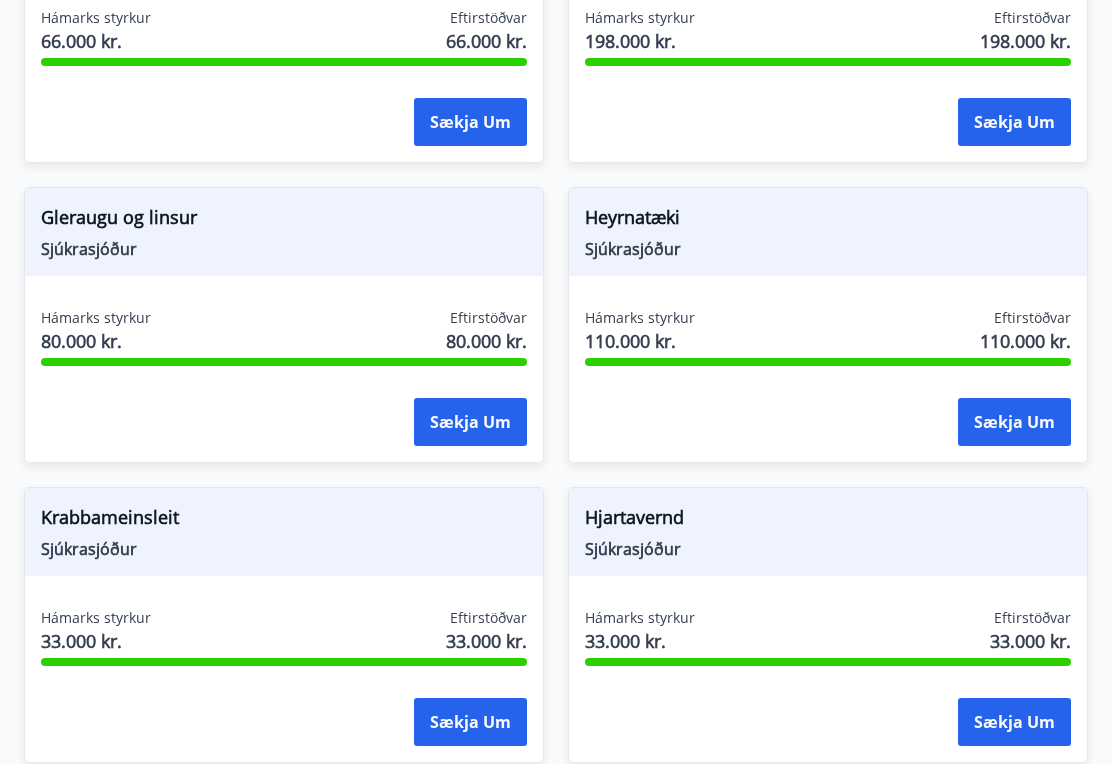 click on "Gleraugu og linsur" at bounding box center (284, 221) 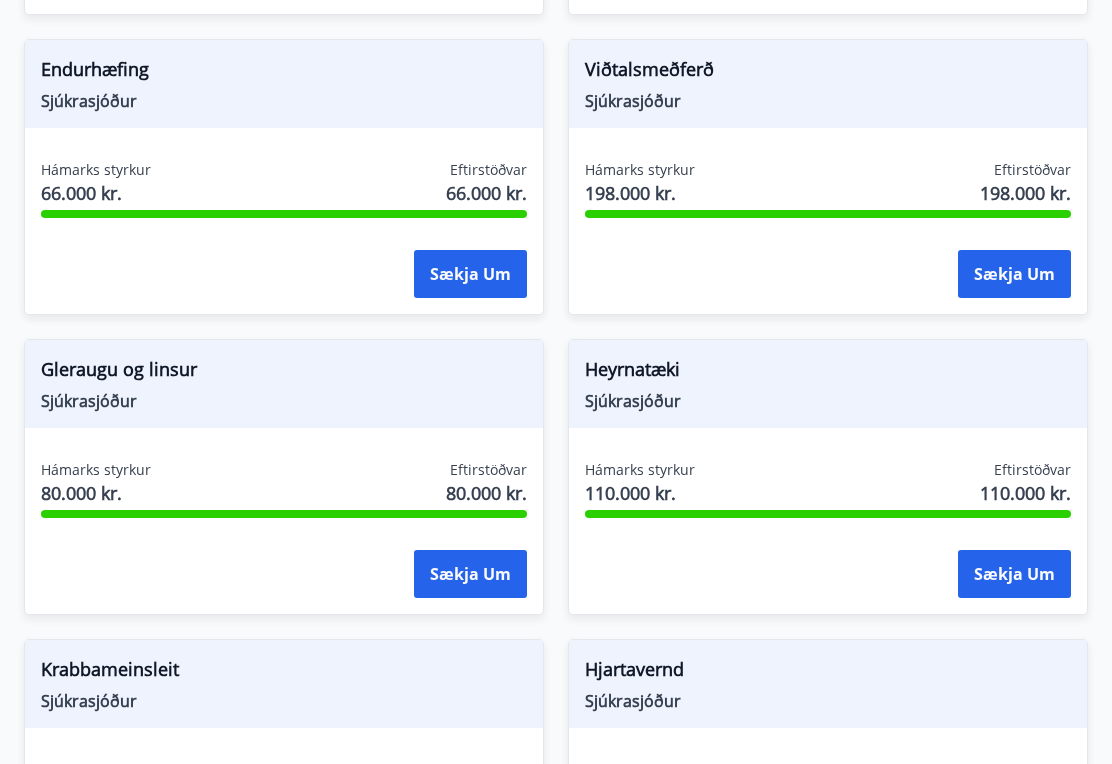 scroll, scrollTop: 1225, scrollLeft: 0, axis: vertical 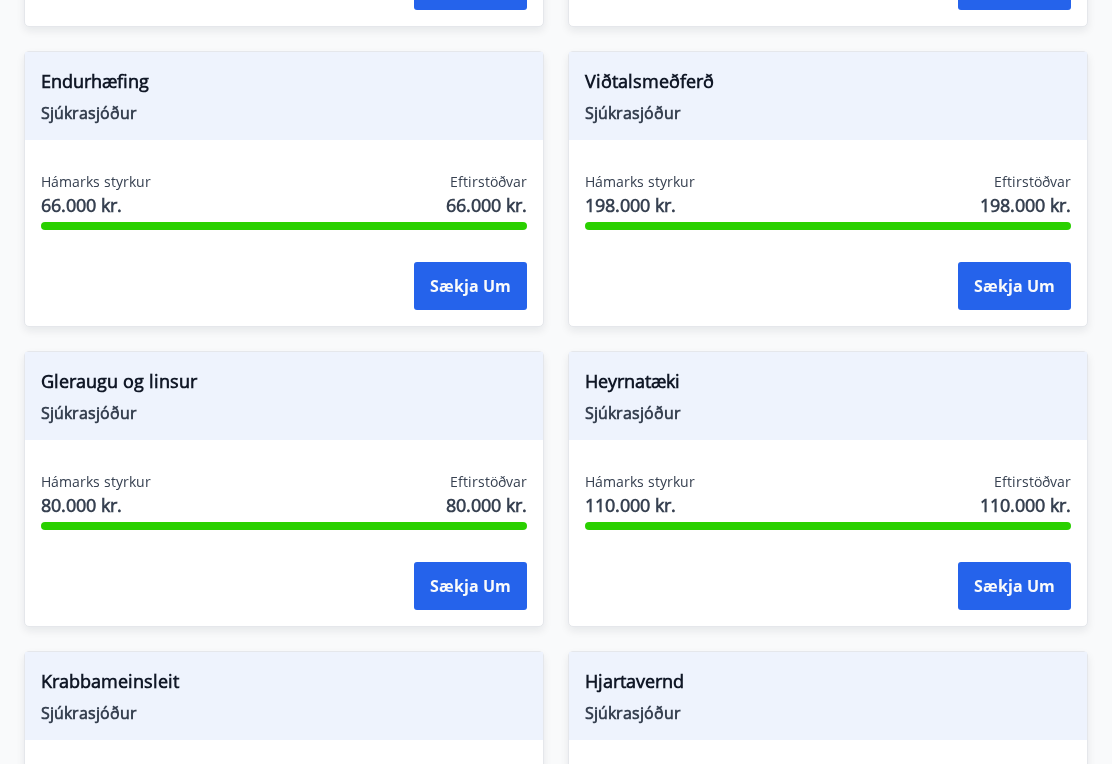 click on "Sækja um" at bounding box center [470, 286] 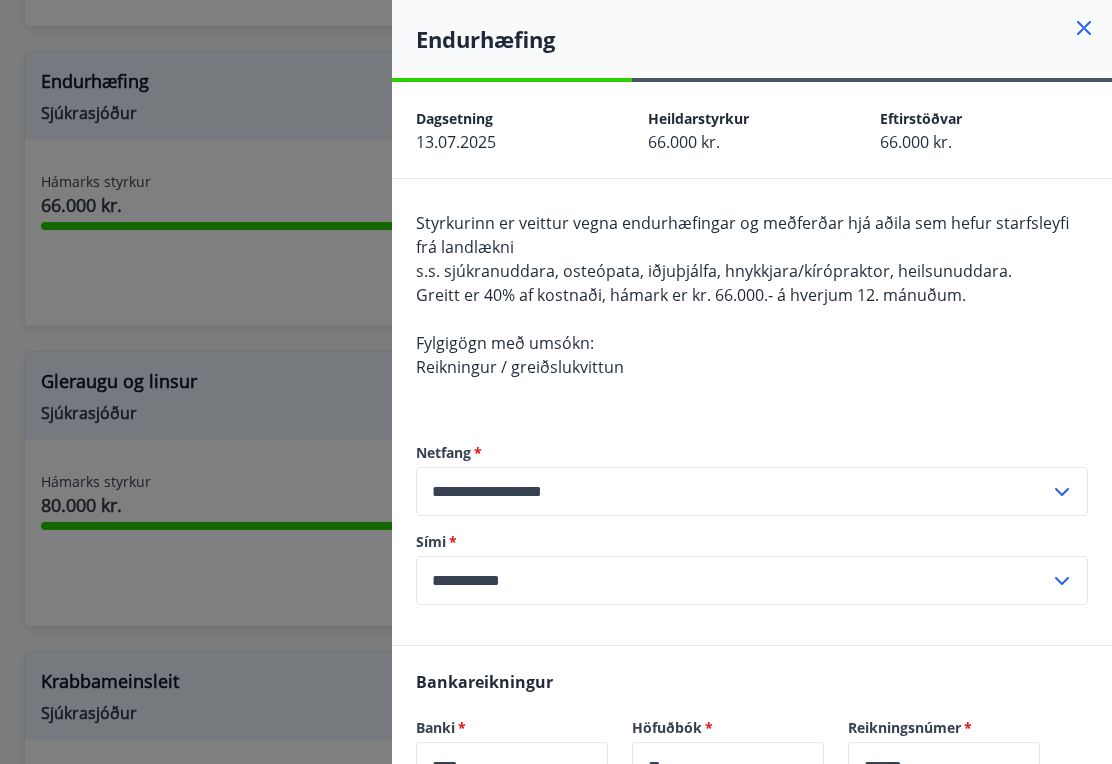 click 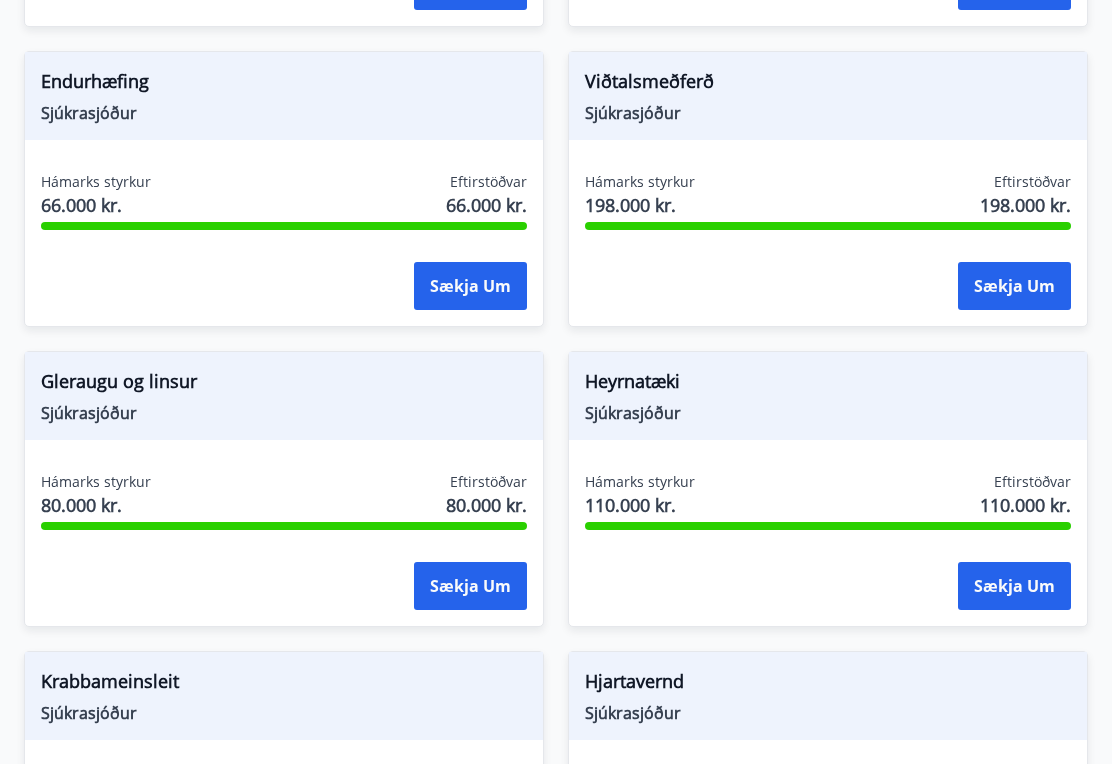click on "Sækja um" at bounding box center [470, 586] 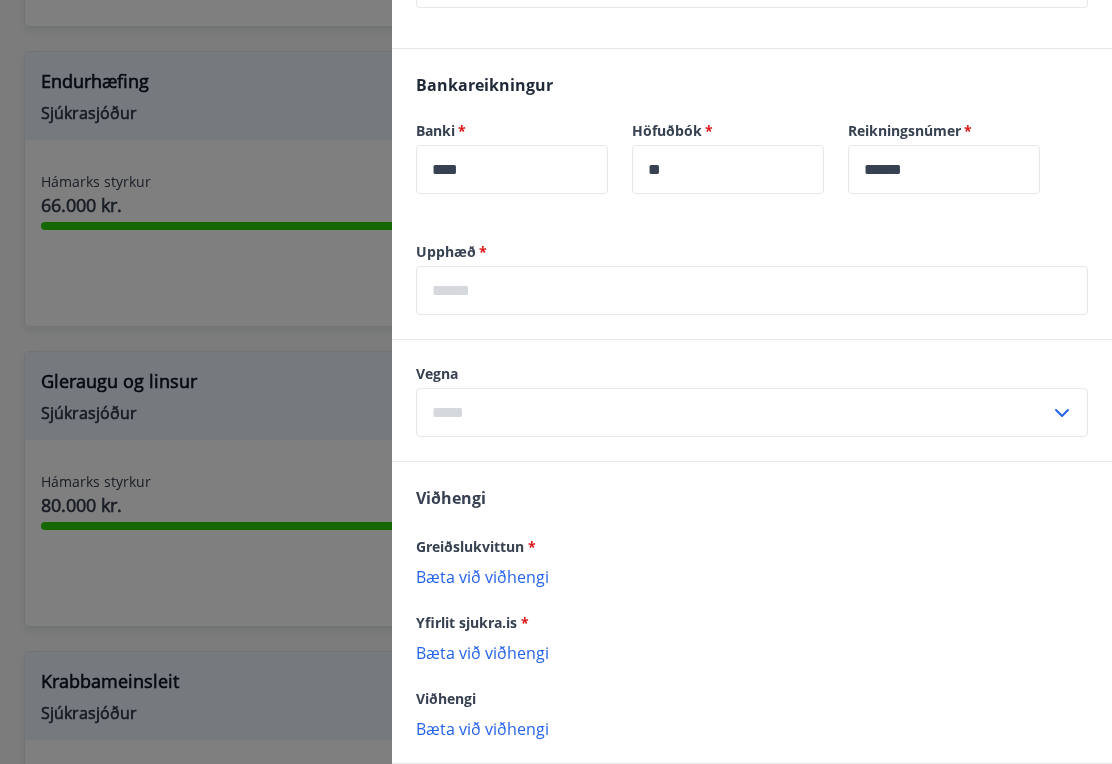scroll, scrollTop: 575, scrollLeft: 0, axis: vertical 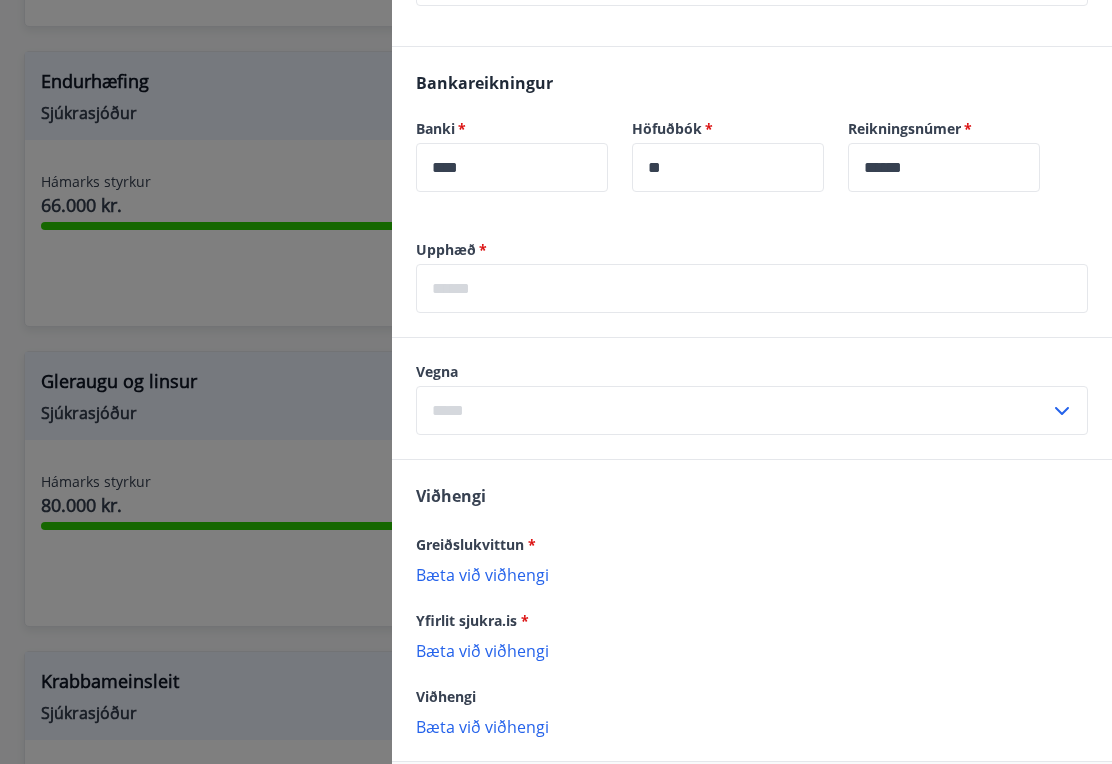 click on "Bæta við viðhengi" at bounding box center (752, 574) 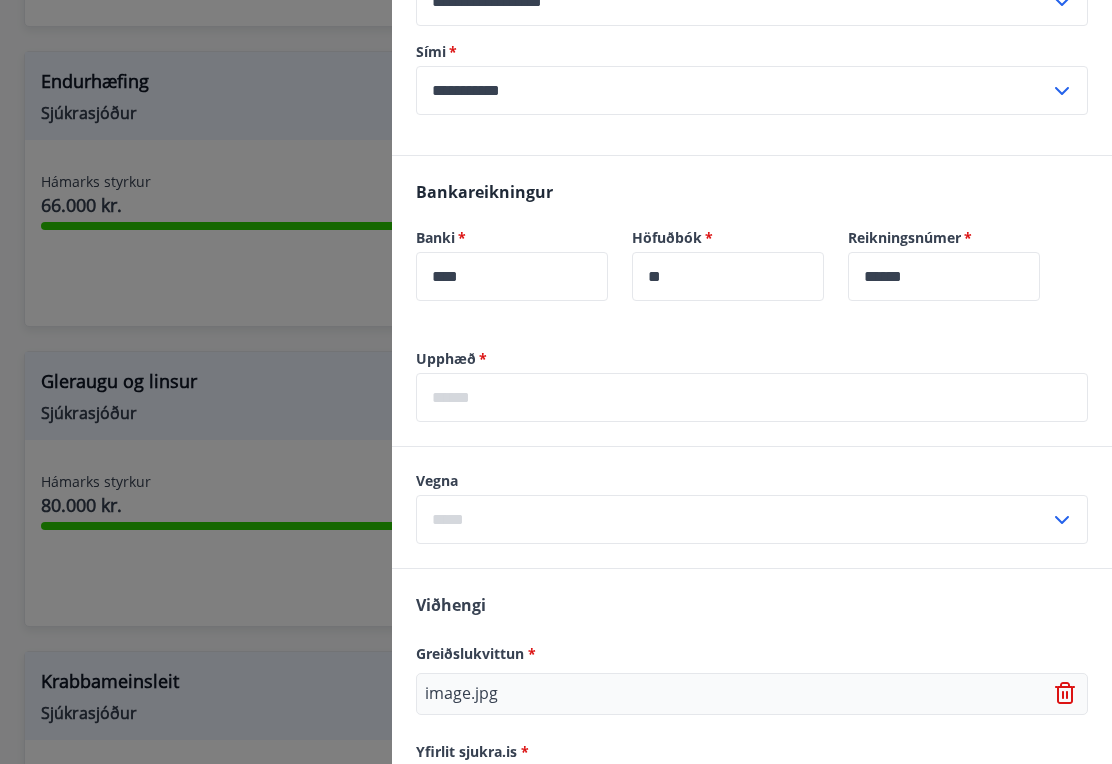 scroll, scrollTop: 475, scrollLeft: 0, axis: vertical 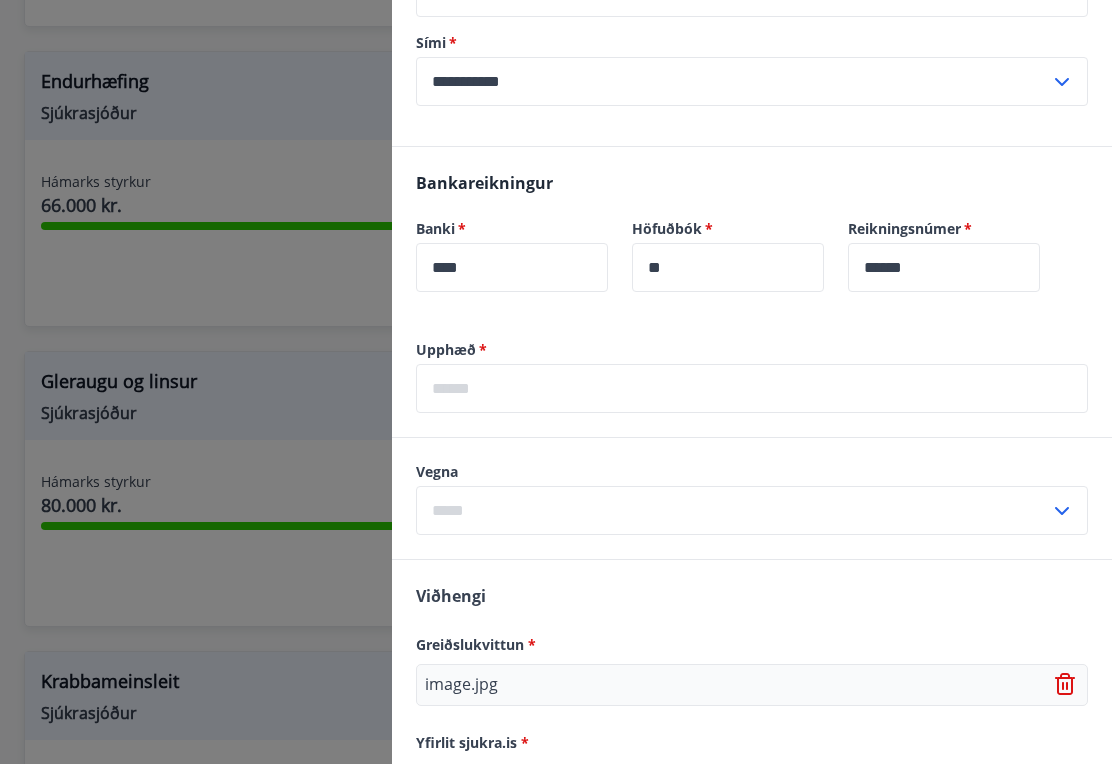 click at bounding box center [733, 510] 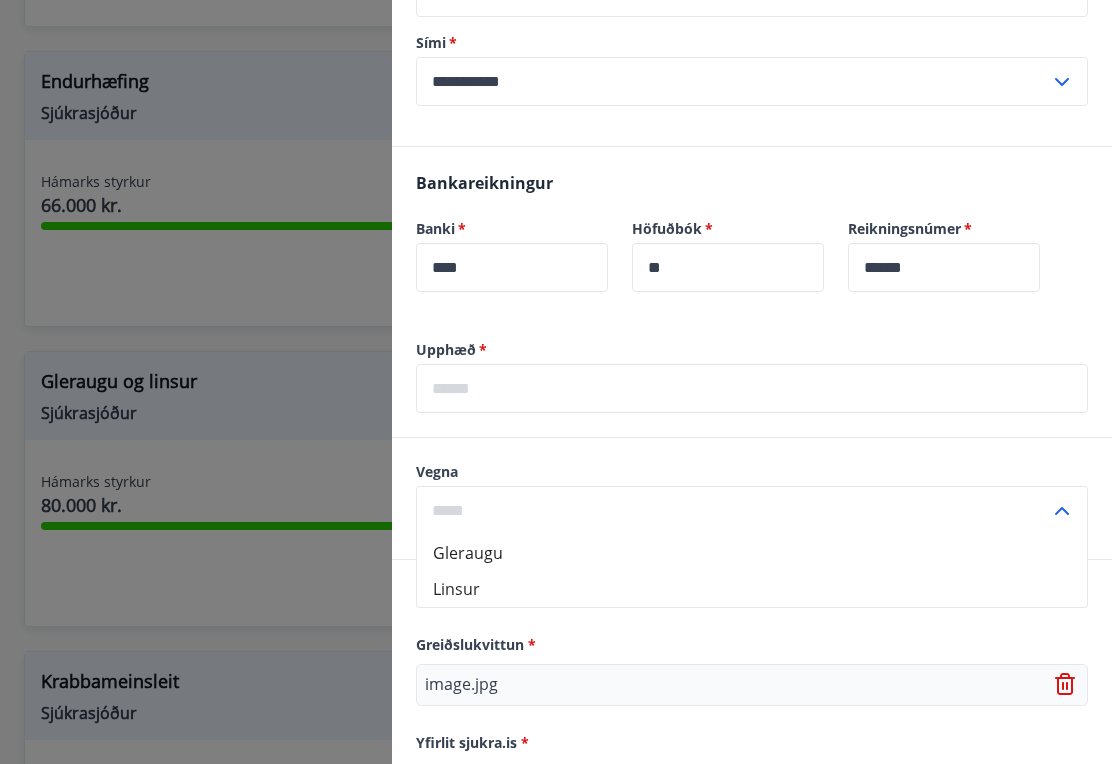 click on "Gleraugu" at bounding box center [752, 553] 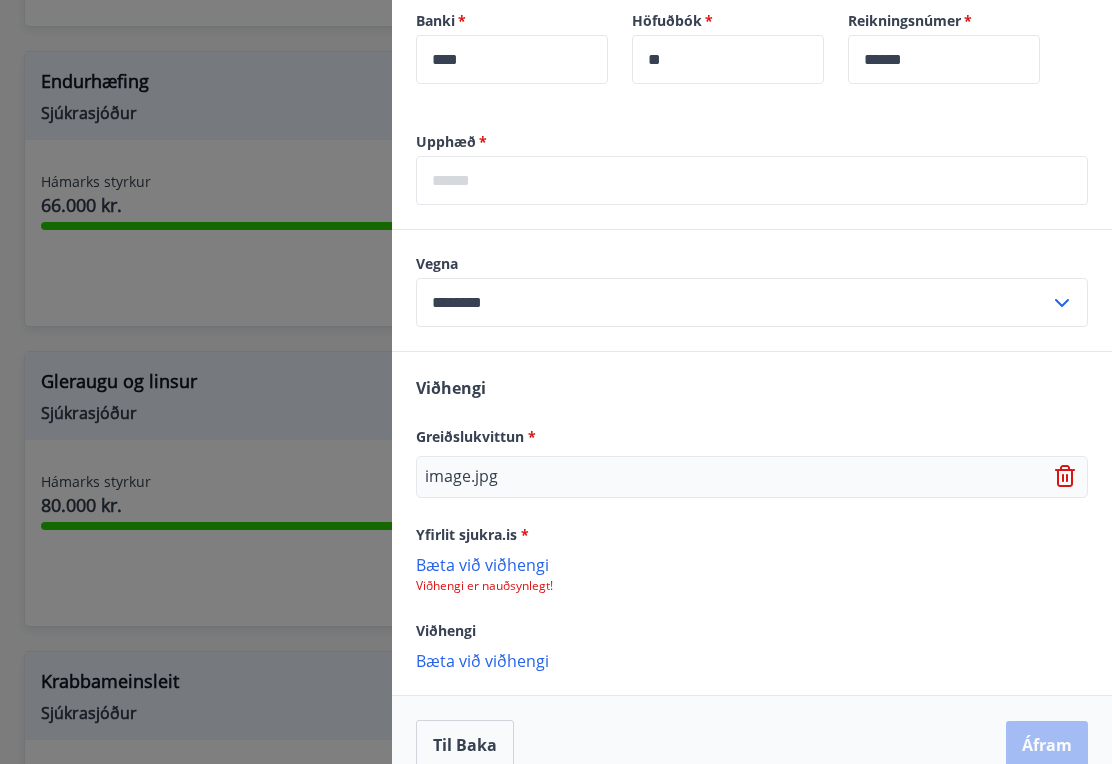 scroll, scrollTop: 682, scrollLeft: 0, axis: vertical 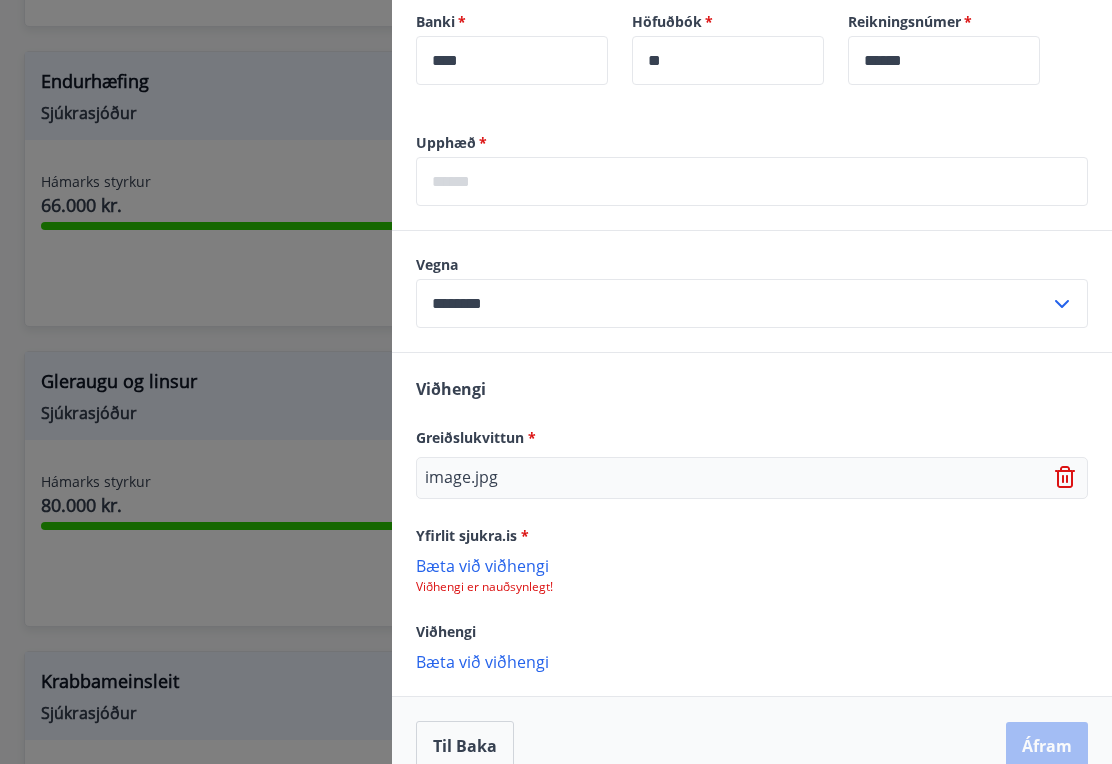 click on "Til baka Áfram" at bounding box center (752, 746) 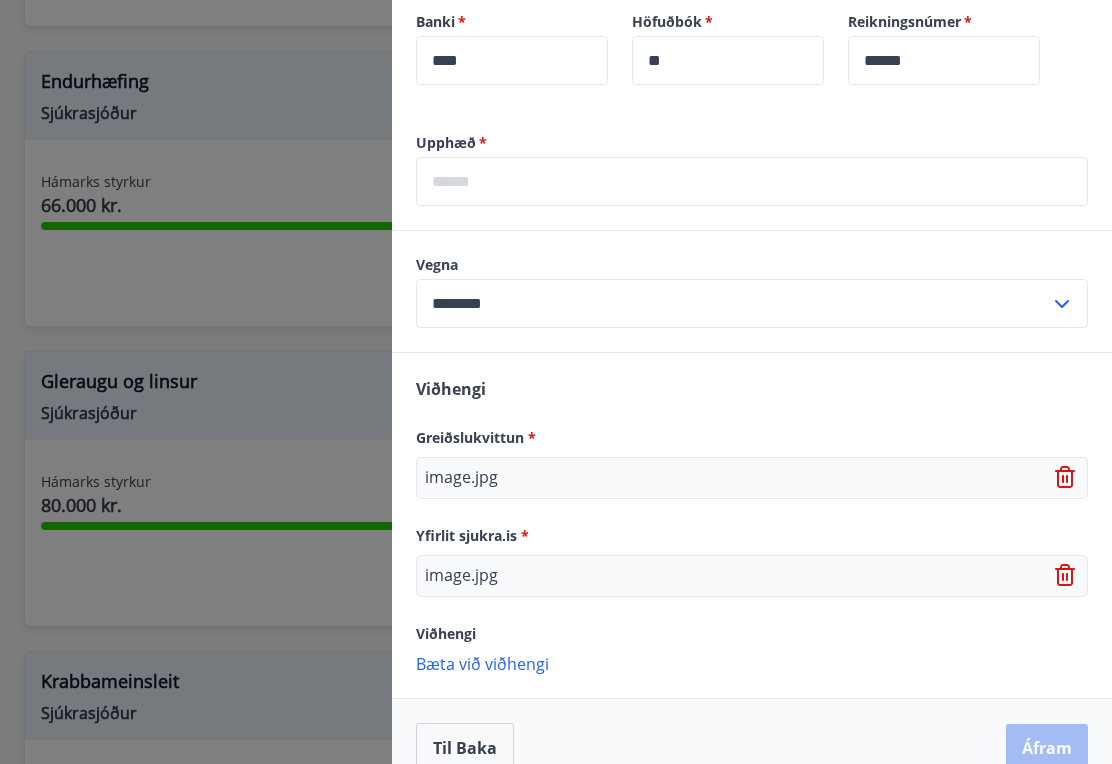 click on "Viðhengi Greiðslukvittun   * image.jpg Yfirlit sjukra.is   * image.jpg Viðhengi Bæta við viðhengi {error_attachment_undefined}" at bounding box center [752, 525] 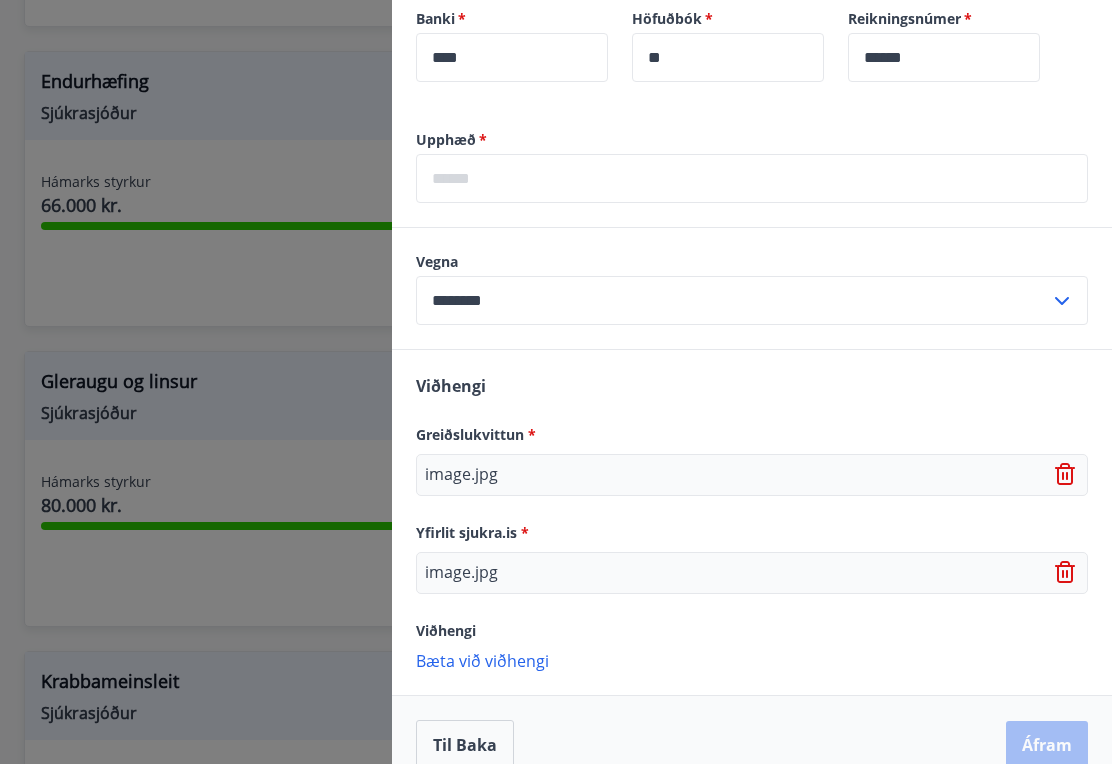 scroll, scrollTop: 684, scrollLeft: 0, axis: vertical 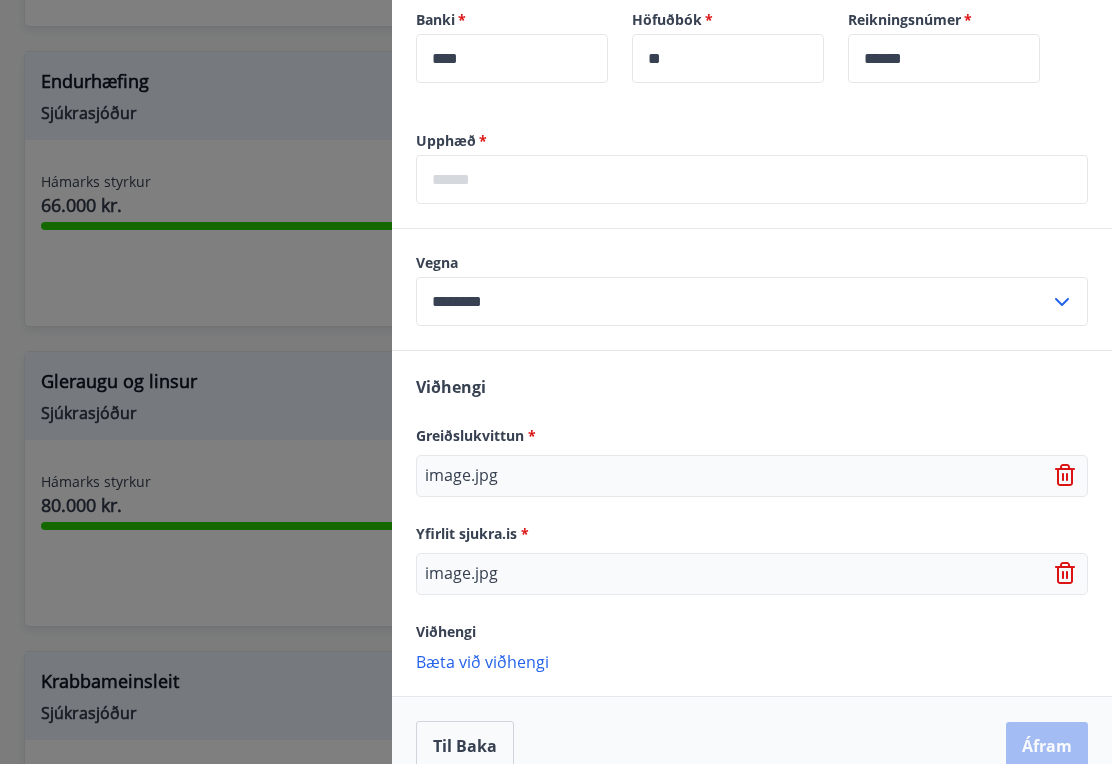 click on "Til baka" at bounding box center (465, 746) 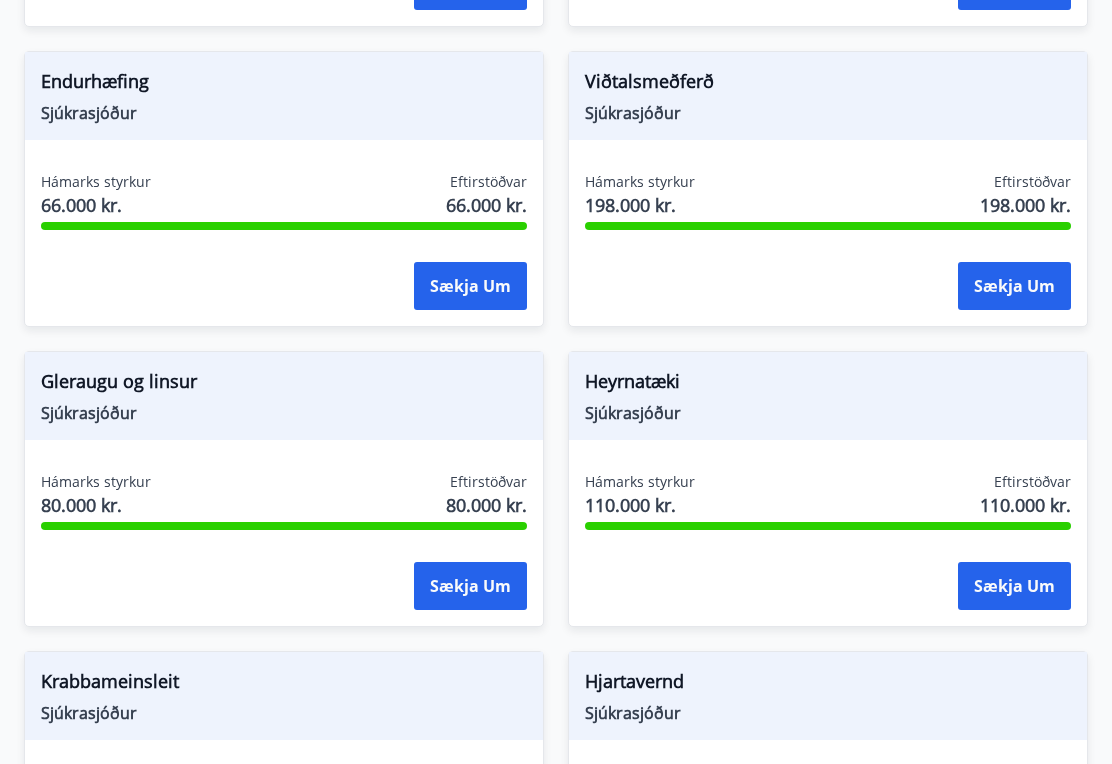 scroll, scrollTop: 0, scrollLeft: 0, axis: both 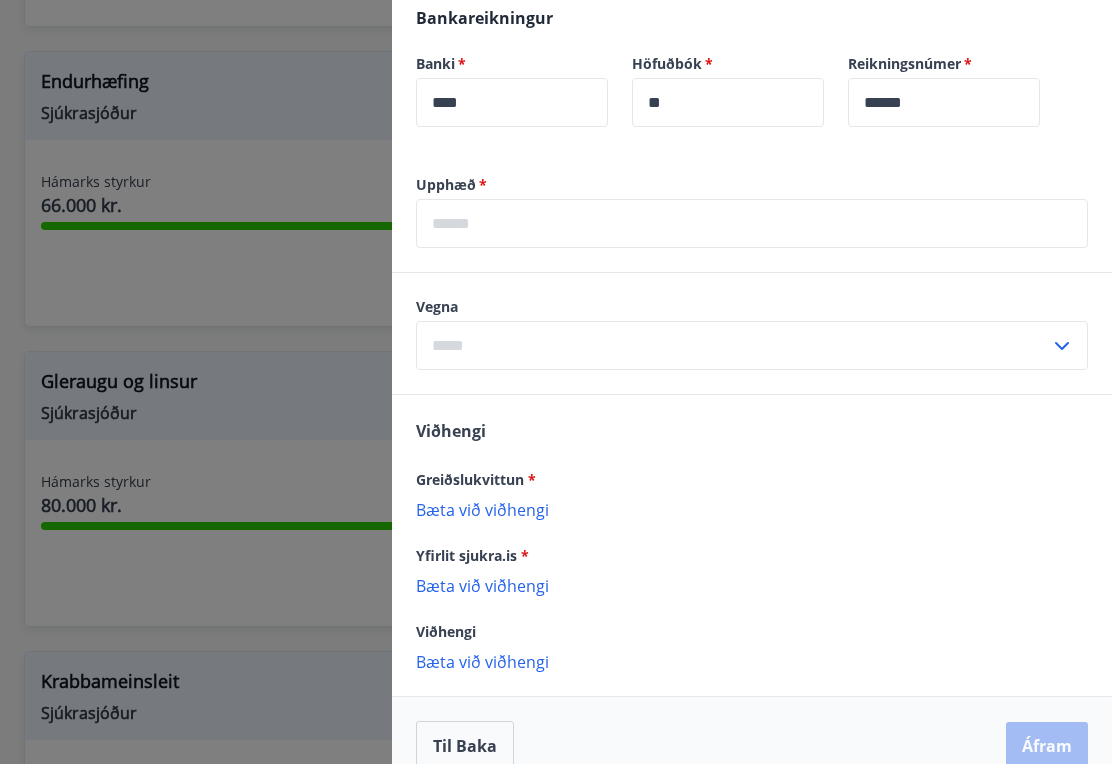 click on "Bæta við viðhengi" at bounding box center [752, 509] 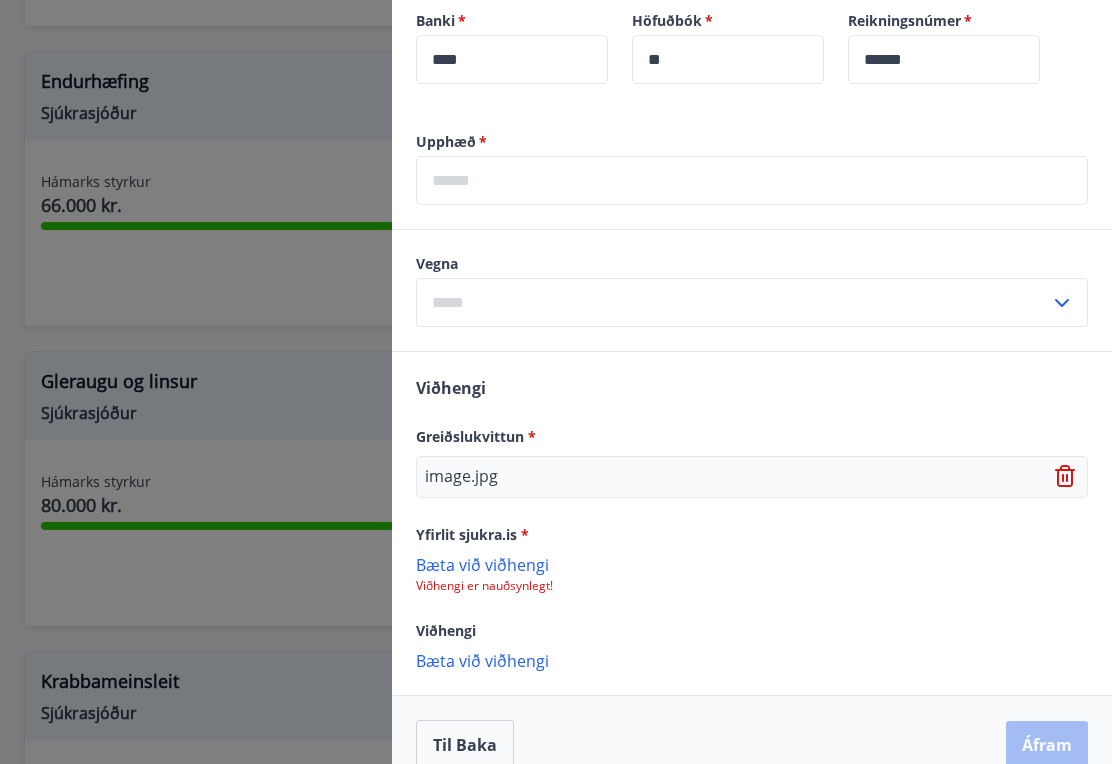 scroll, scrollTop: 682, scrollLeft: 0, axis: vertical 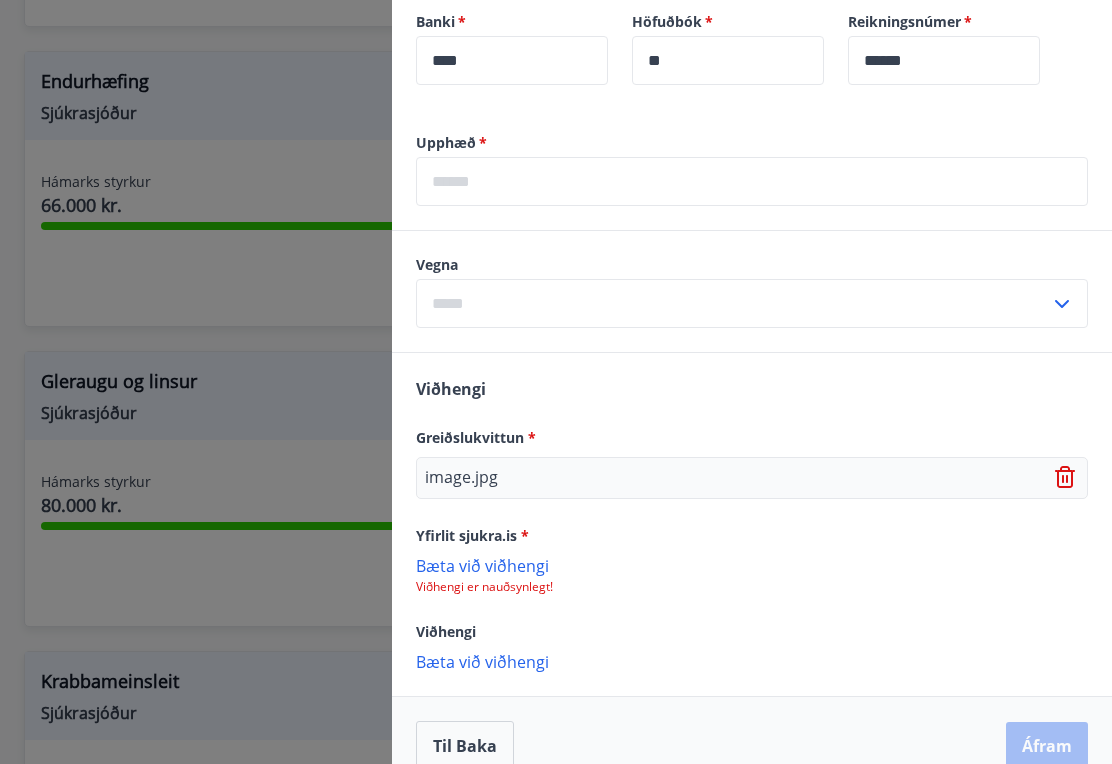 click on "Bæta við viðhengi" at bounding box center (752, 661) 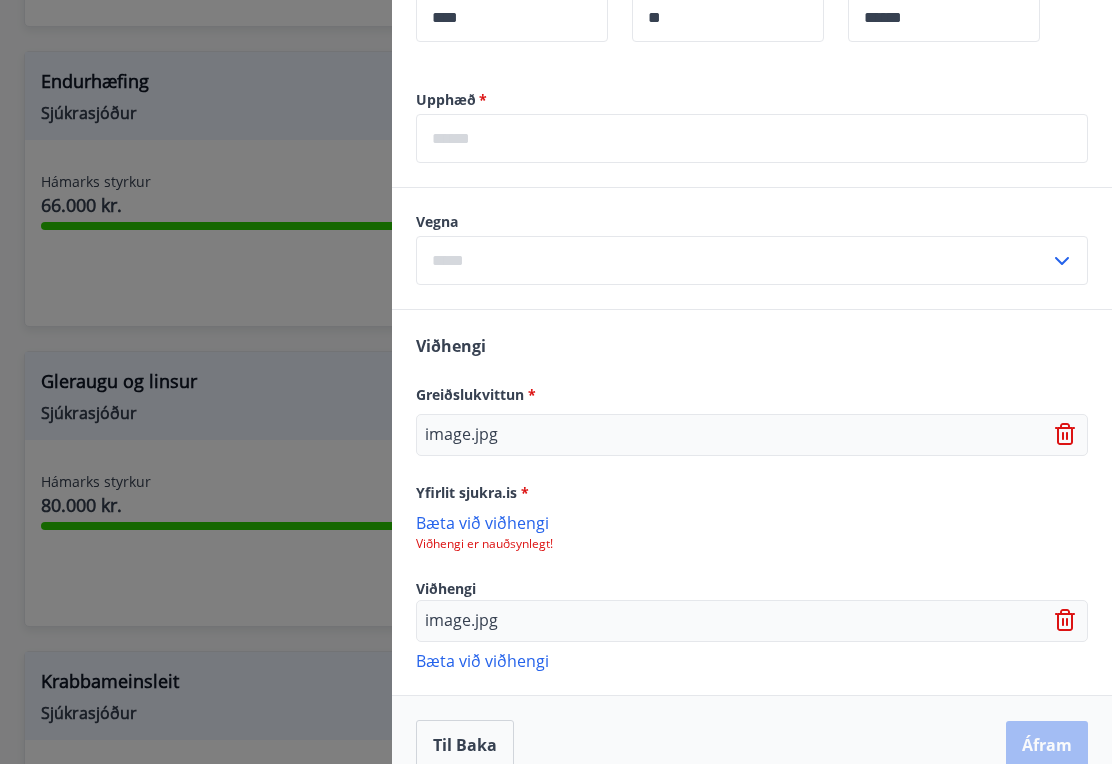 scroll, scrollTop: 724, scrollLeft: 0, axis: vertical 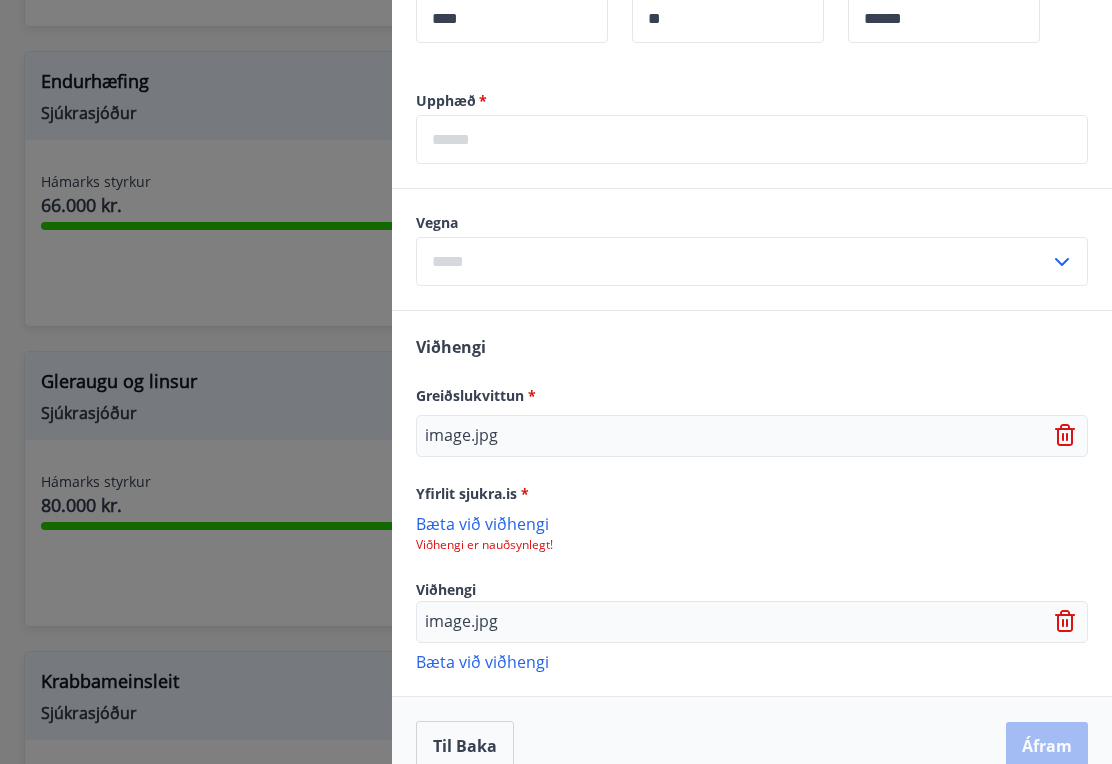 click on "image.jpg" at bounding box center [461, 622] 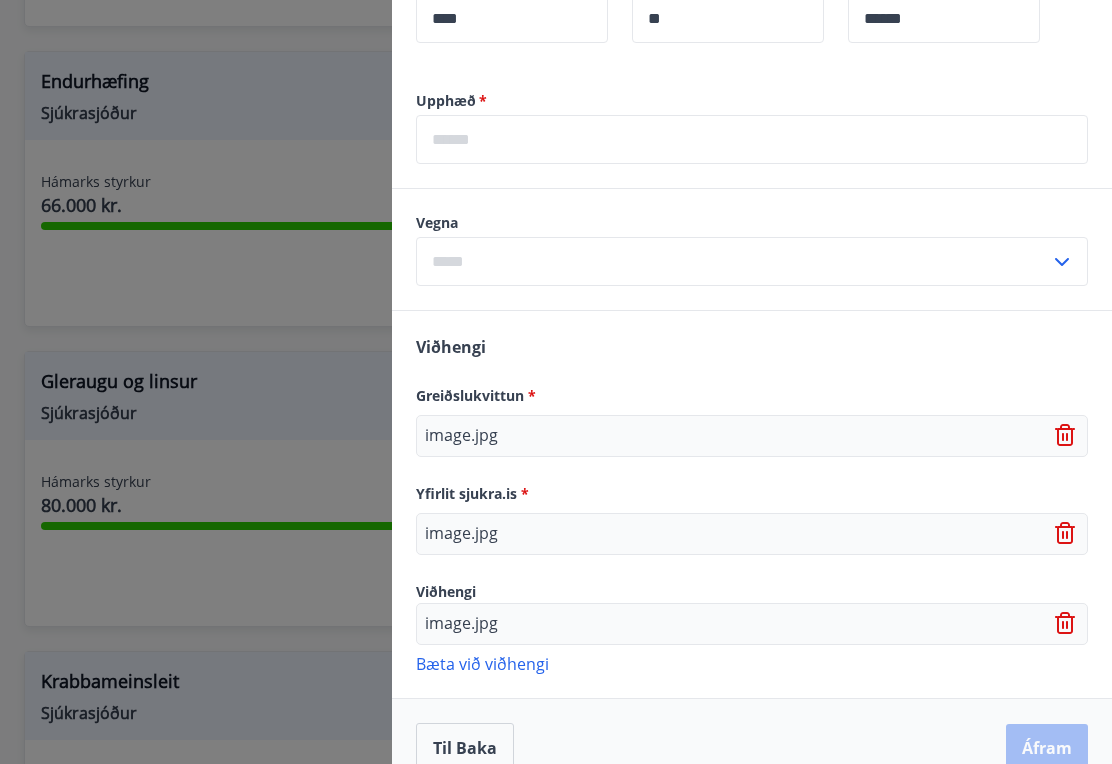 click on "Til baka Áfram" at bounding box center [752, 748] 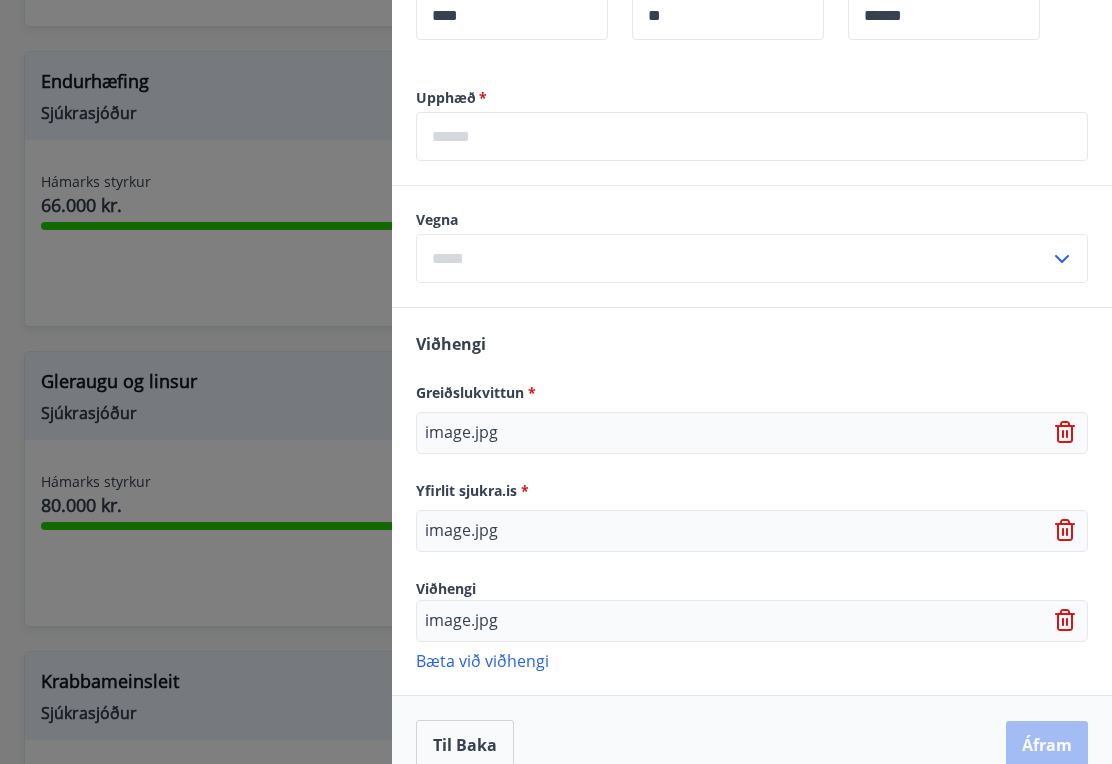 scroll, scrollTop: 726, scrollLeft: 0, axis: vertical 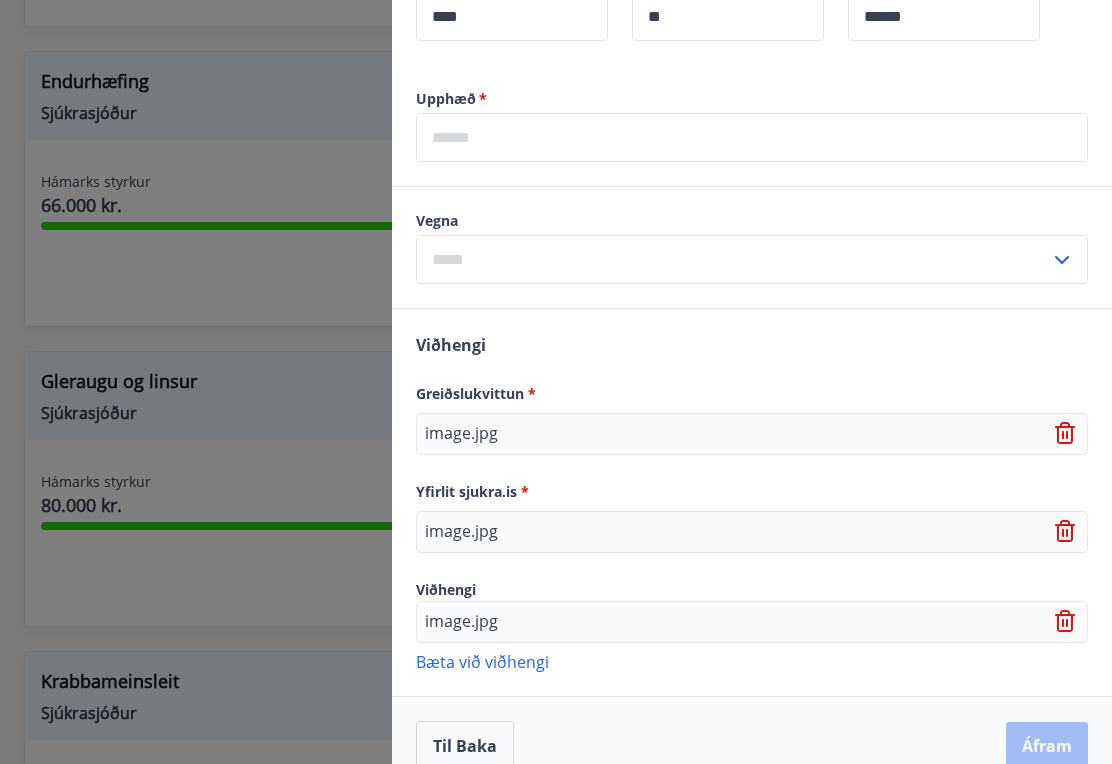 click 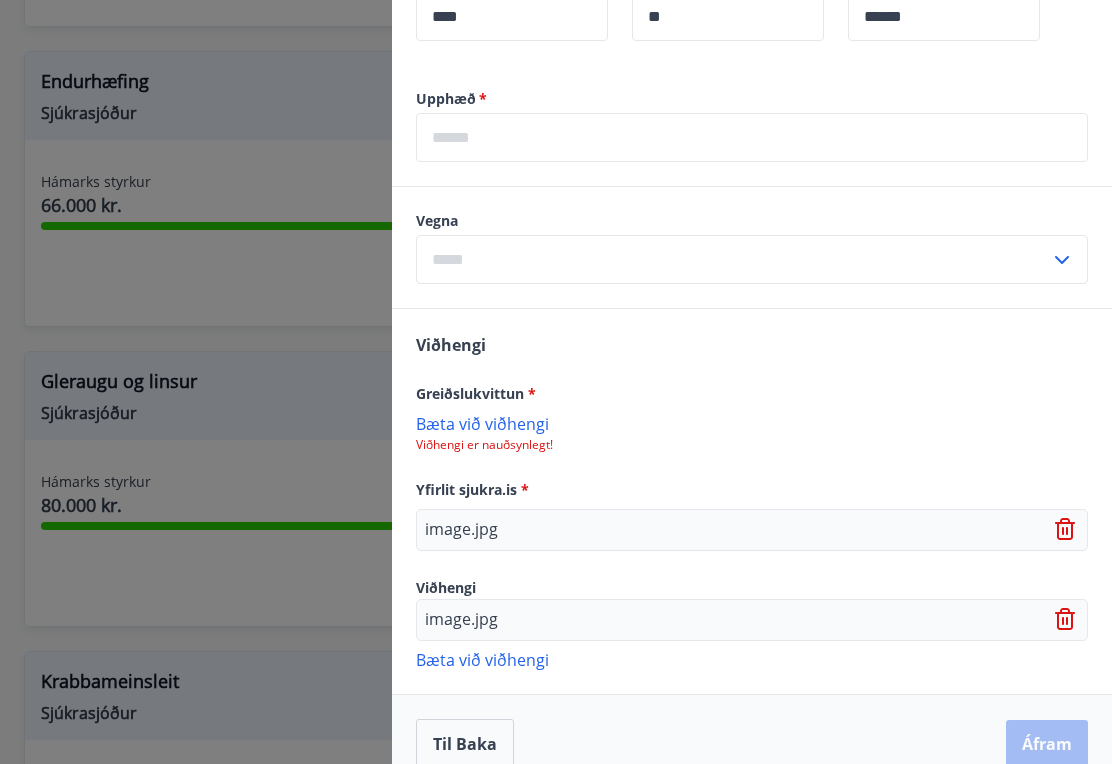 scroll, scrollTop: 724, scrollLeft: 0, axis: vertical 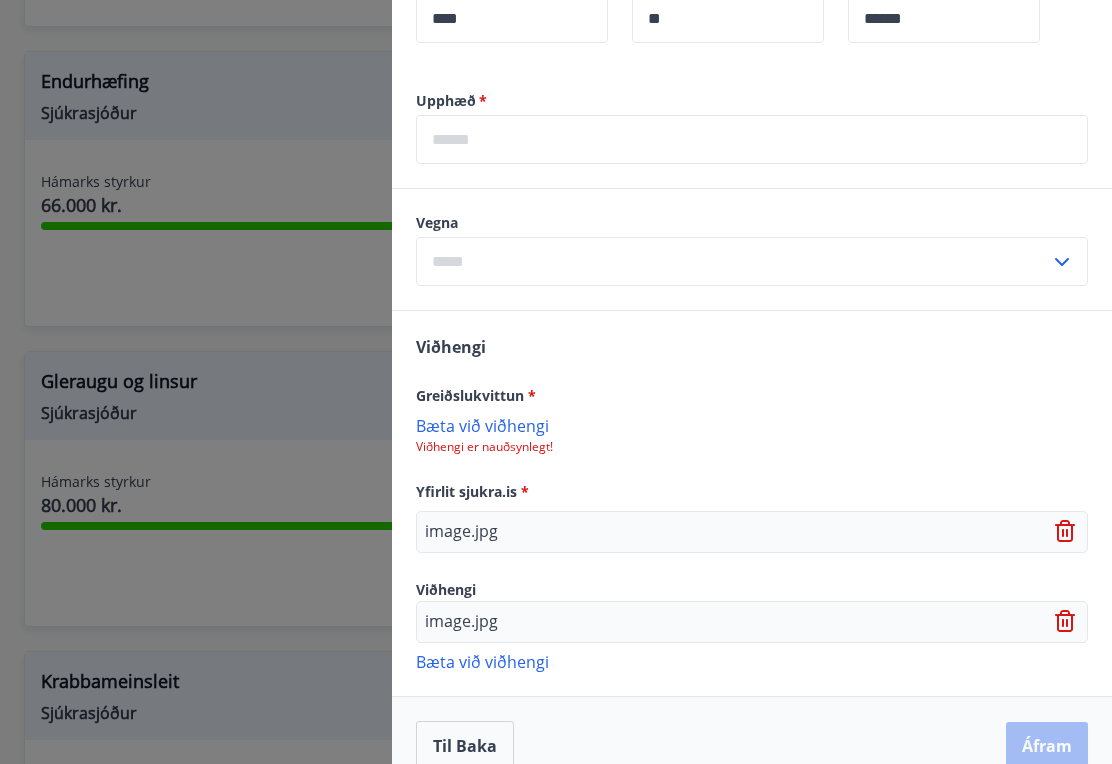 click on "Viðhengi er nauðsynlegt!" at bounding box center (752, 447) 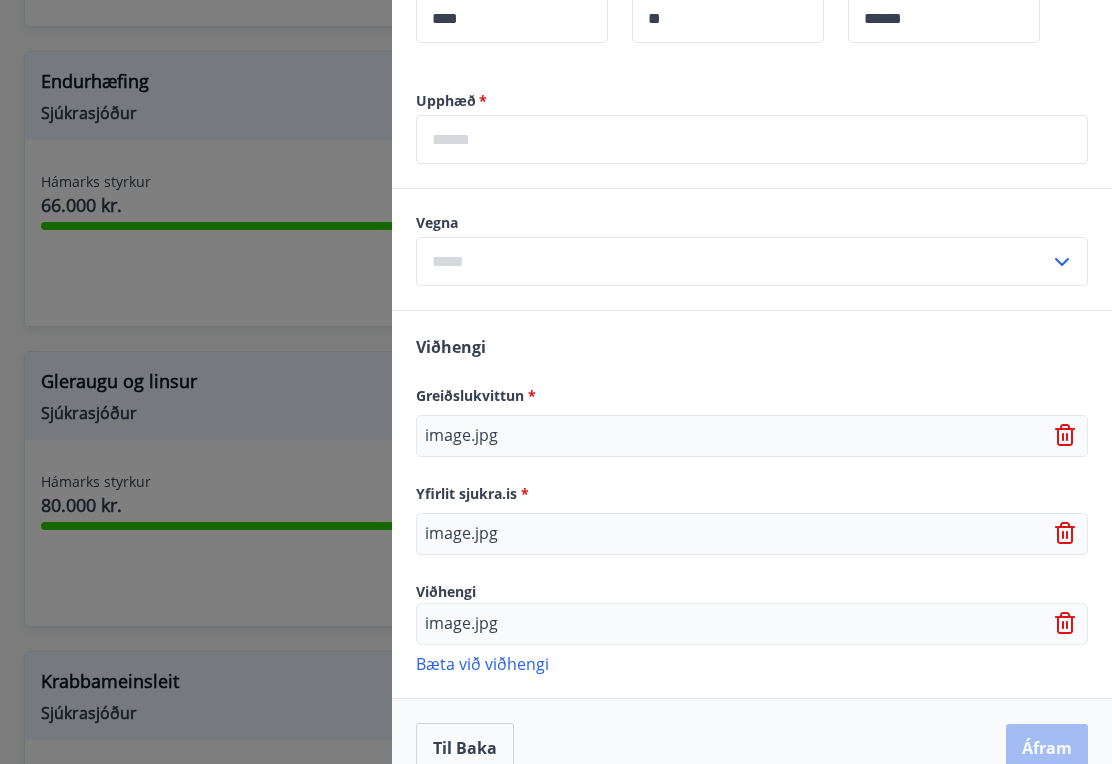 click on "image.jpg" at bounding box center (461, 624) 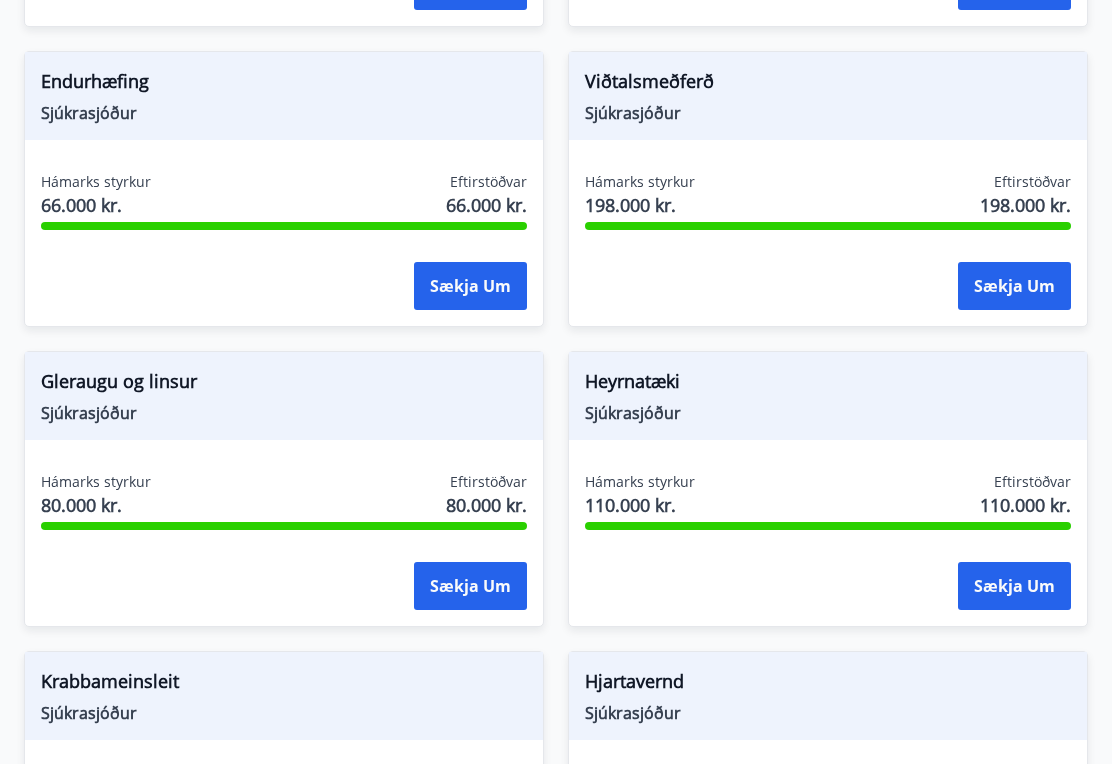 scroll, scrollTop: 0, scrollLeft: 0, axis: both 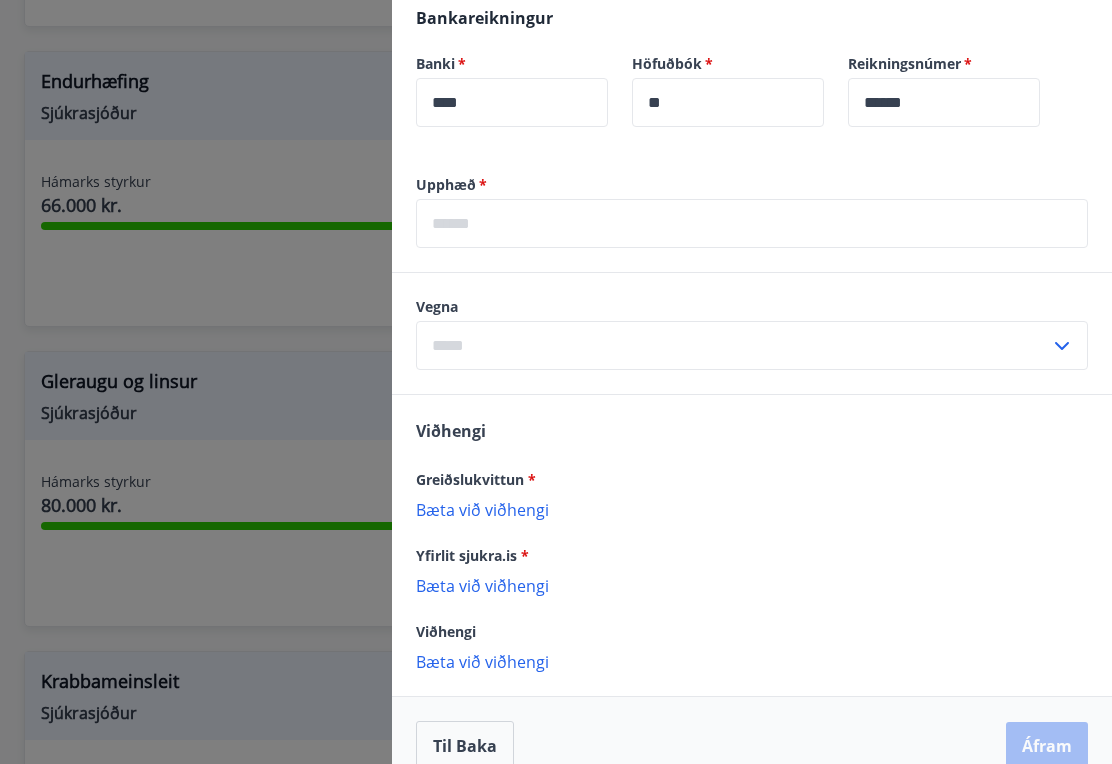 click at bounding box center [752, 223] 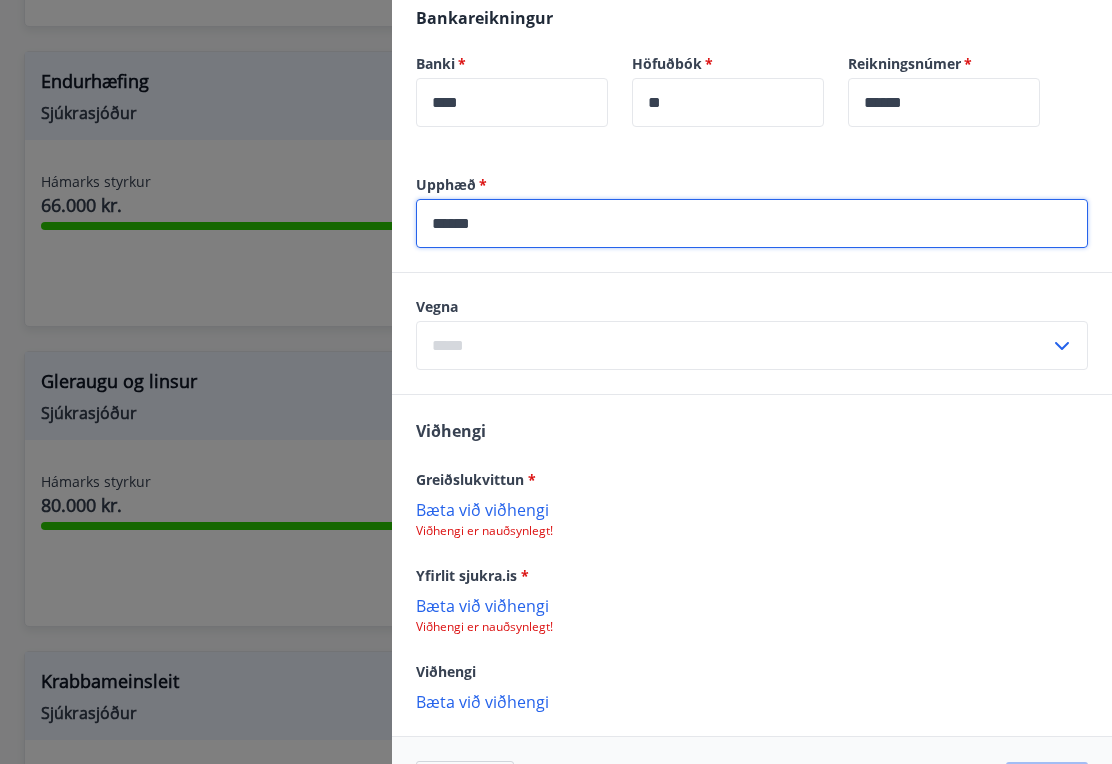 type on "******" 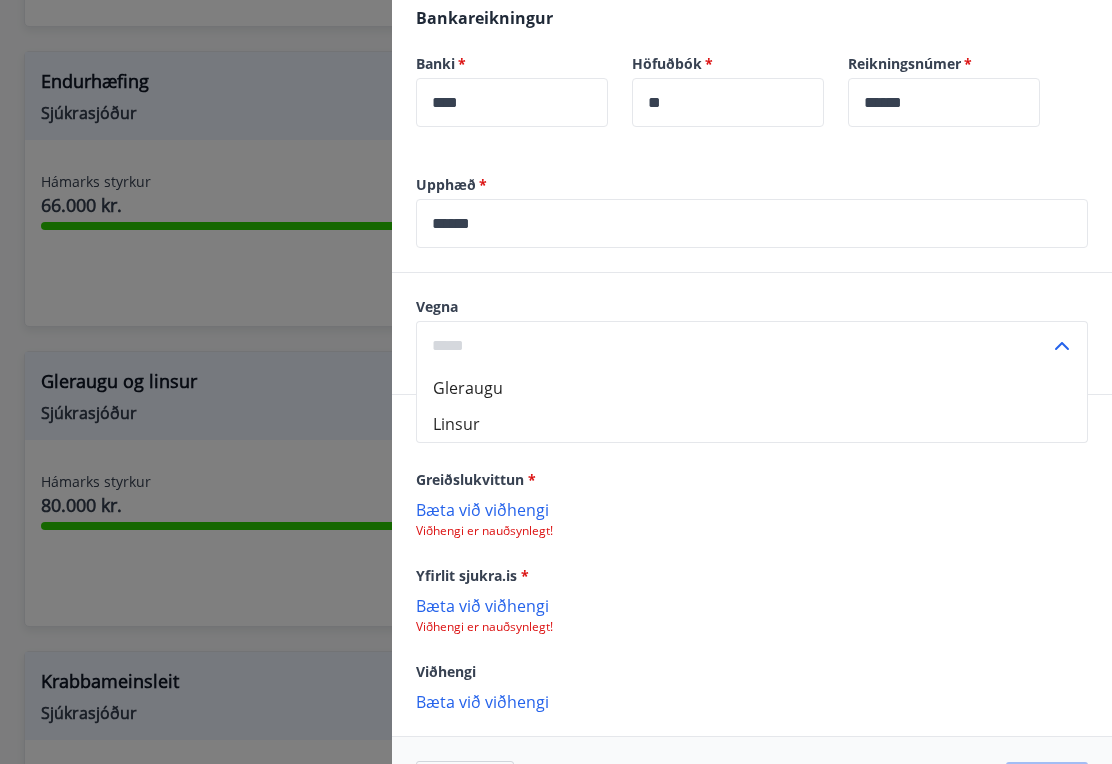 click on "Gleraugu" at bounding box center (752, 388) 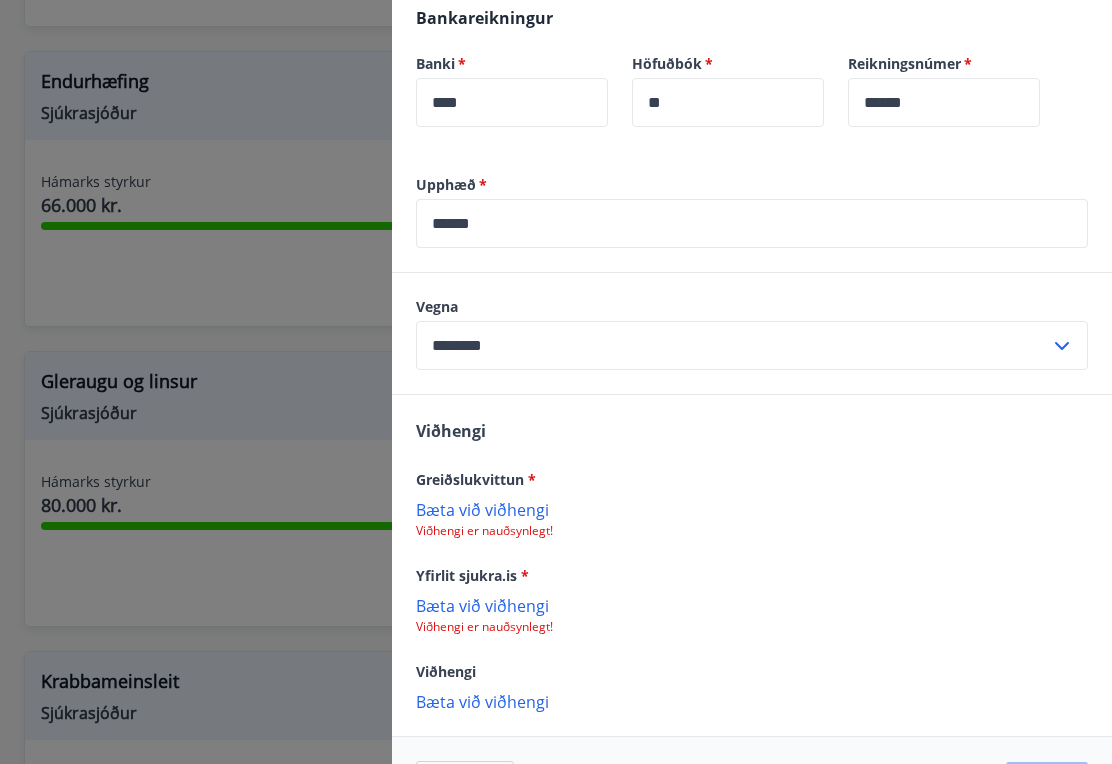 click on "******" at bounding box center [752, 223] 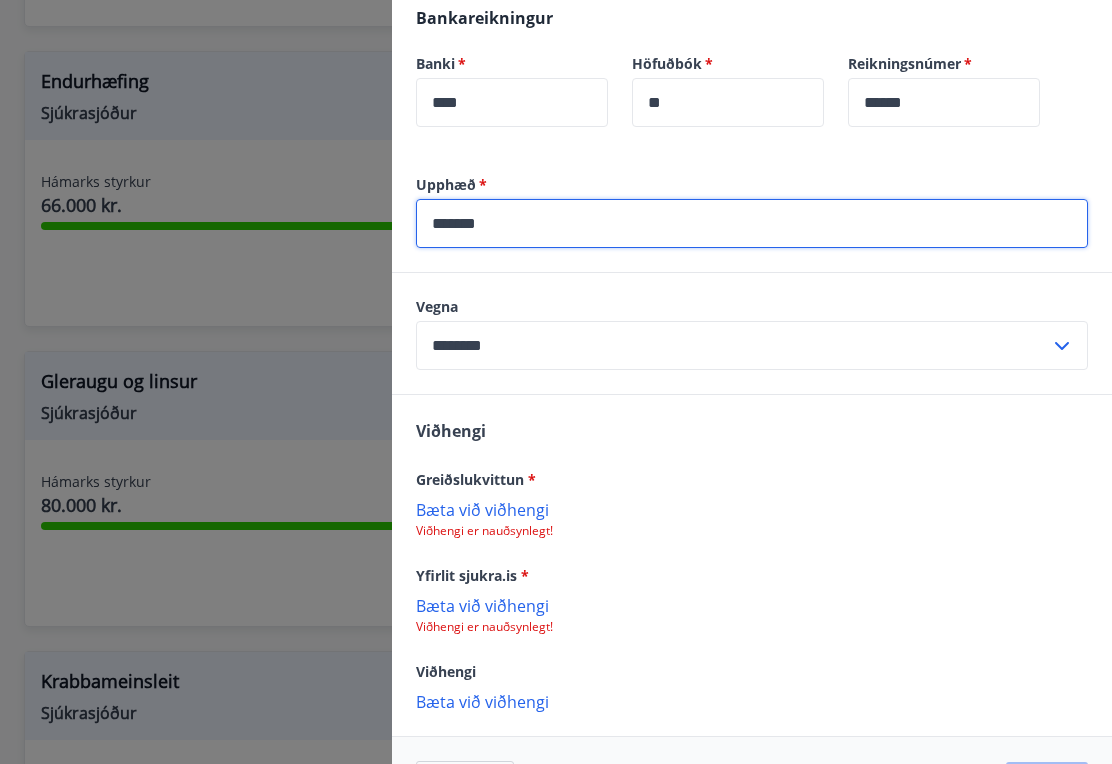 type on "*******" 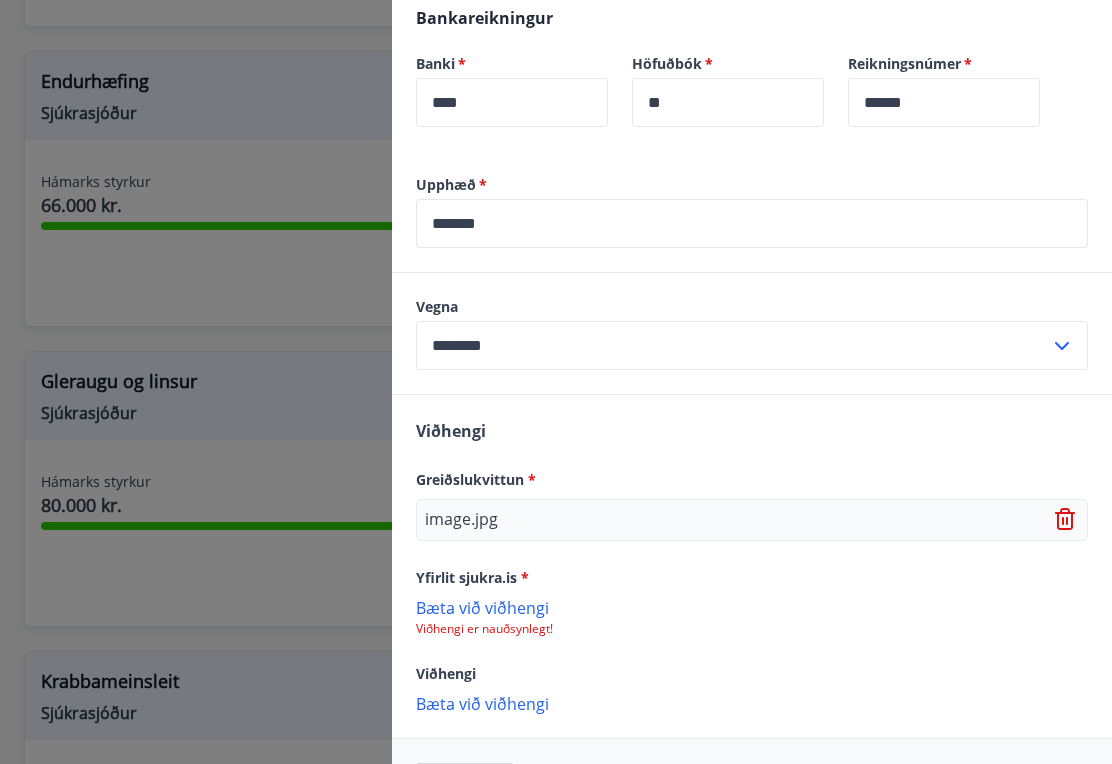 click on "Bæta við viðhengi" at bounding box center [752, 607] 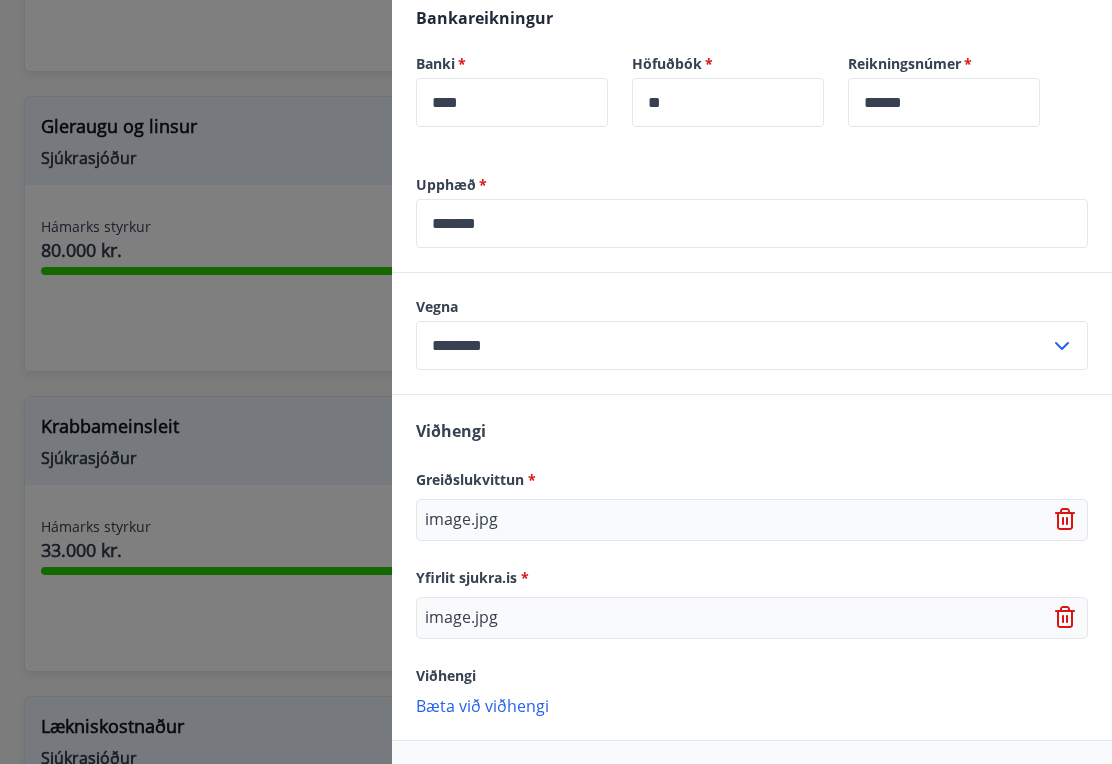 scroll, scrollTop: 1482, scrollLeft: 0, axis: vertical 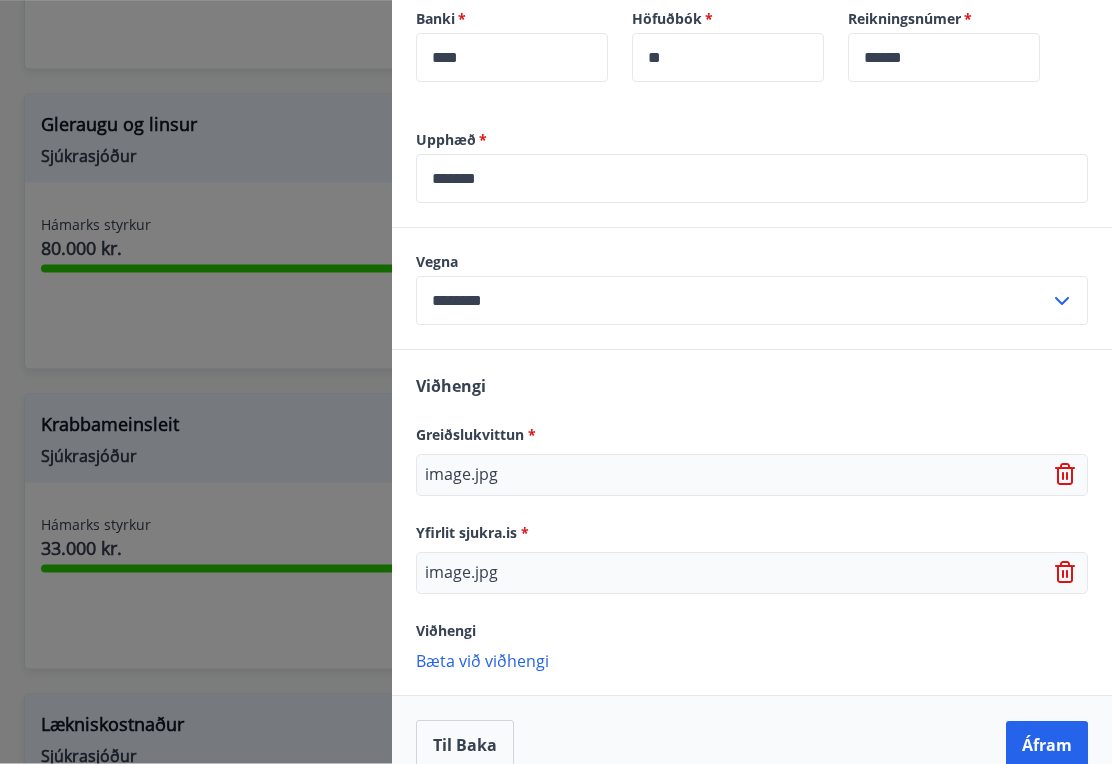 click on "Áfram" at bounding box center [1047, 746] 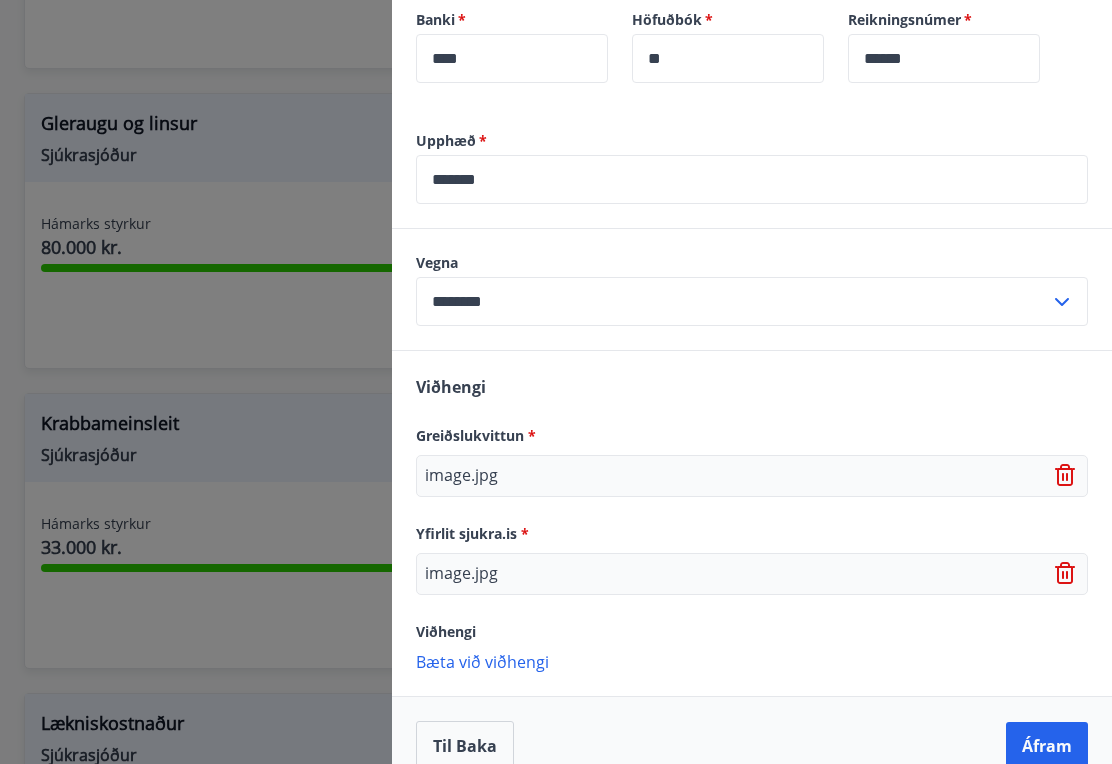 scroll, scrollTop: 0, scrollLeft: 0, axis: both 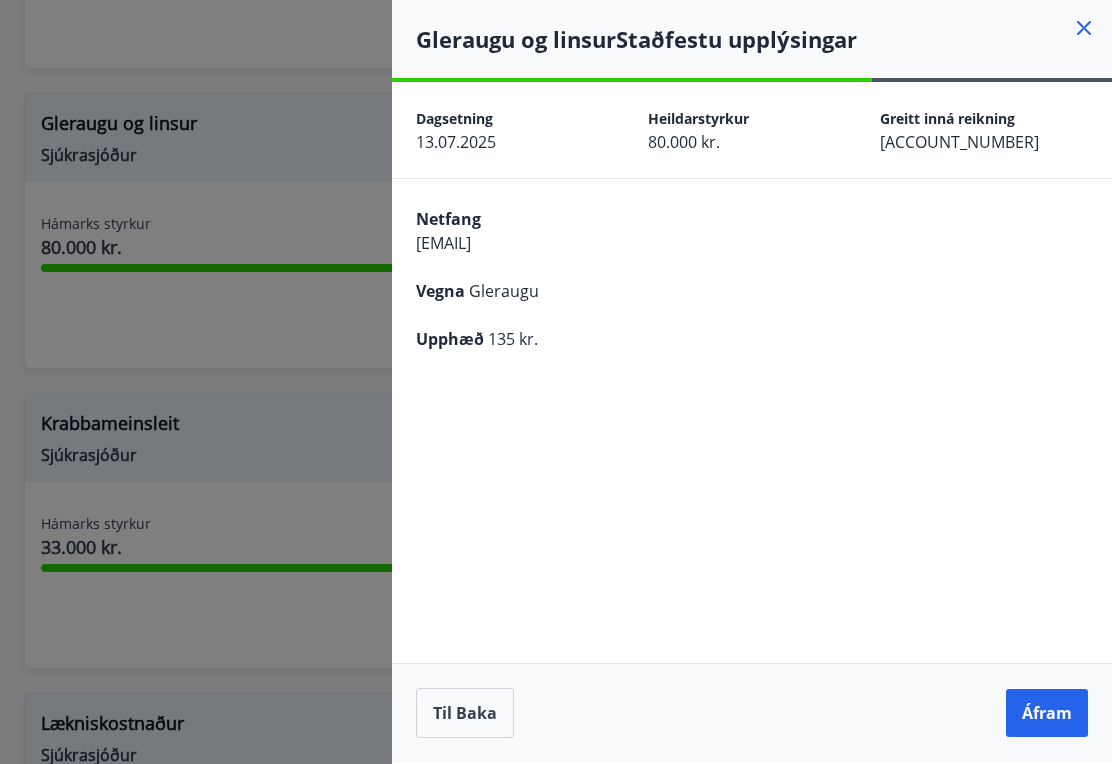 click on "135 kr." at bounding box center (513, 339) 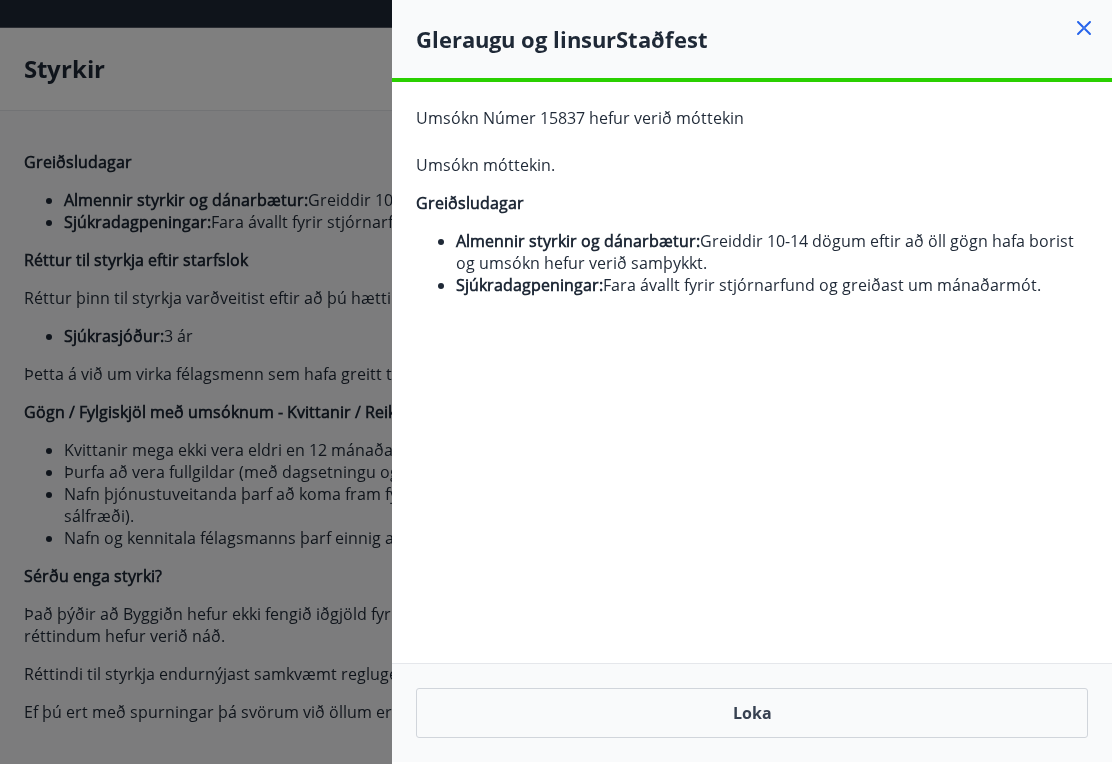 scroll, scrollTop: 51, scrollLeft: 0, axis: vertical 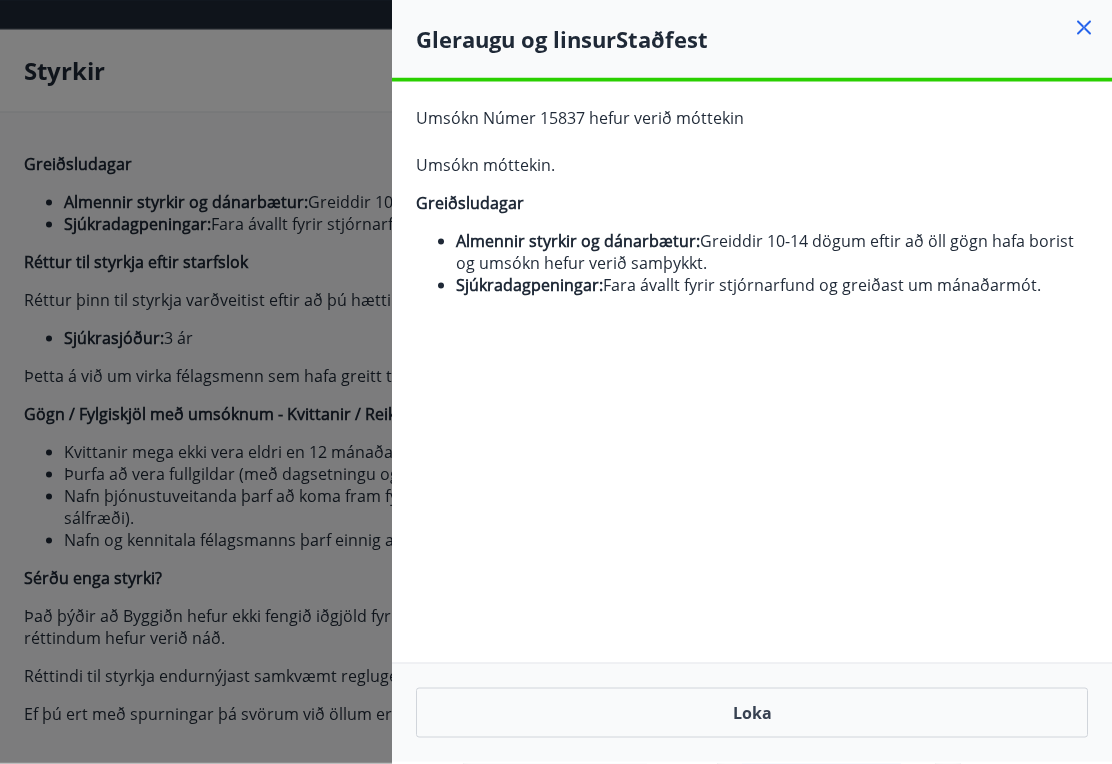 click on "Loka" at bounding box center [752, 713] 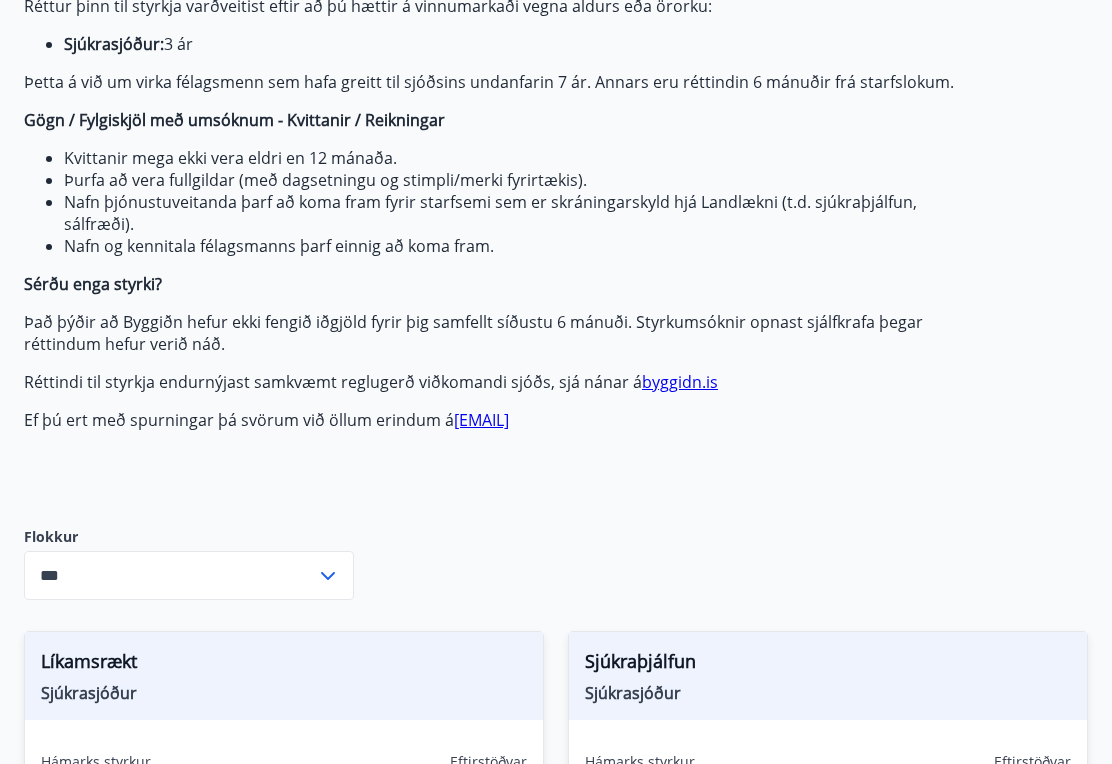 scroll, scrollTop: 0, scrollLeft: 0, axis: both 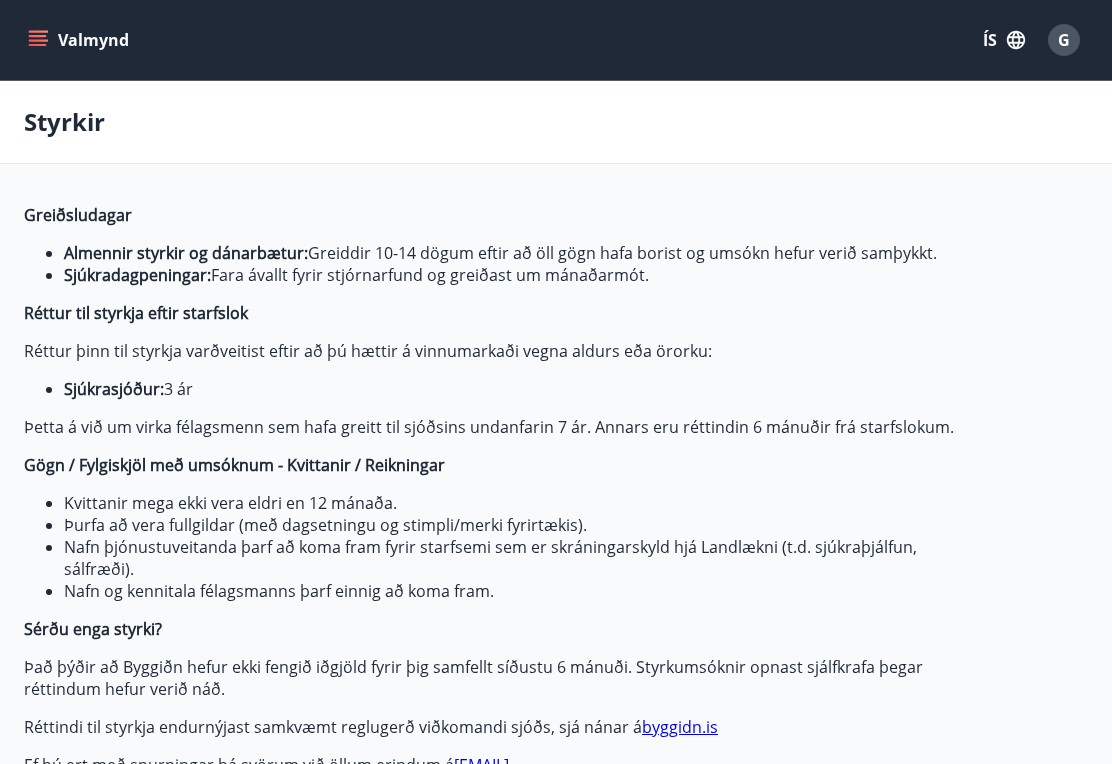 click on "G" at bounding box center [1064, 40] 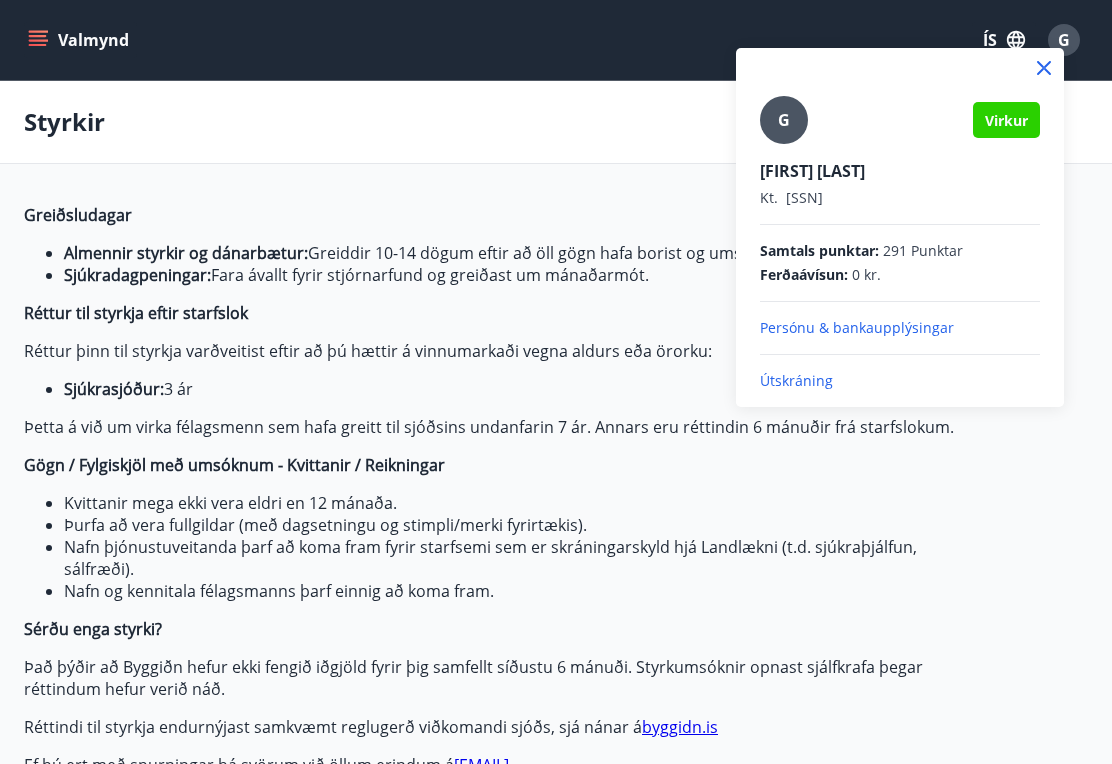 click on "Útskráning" at bounding box center (900, 381) 